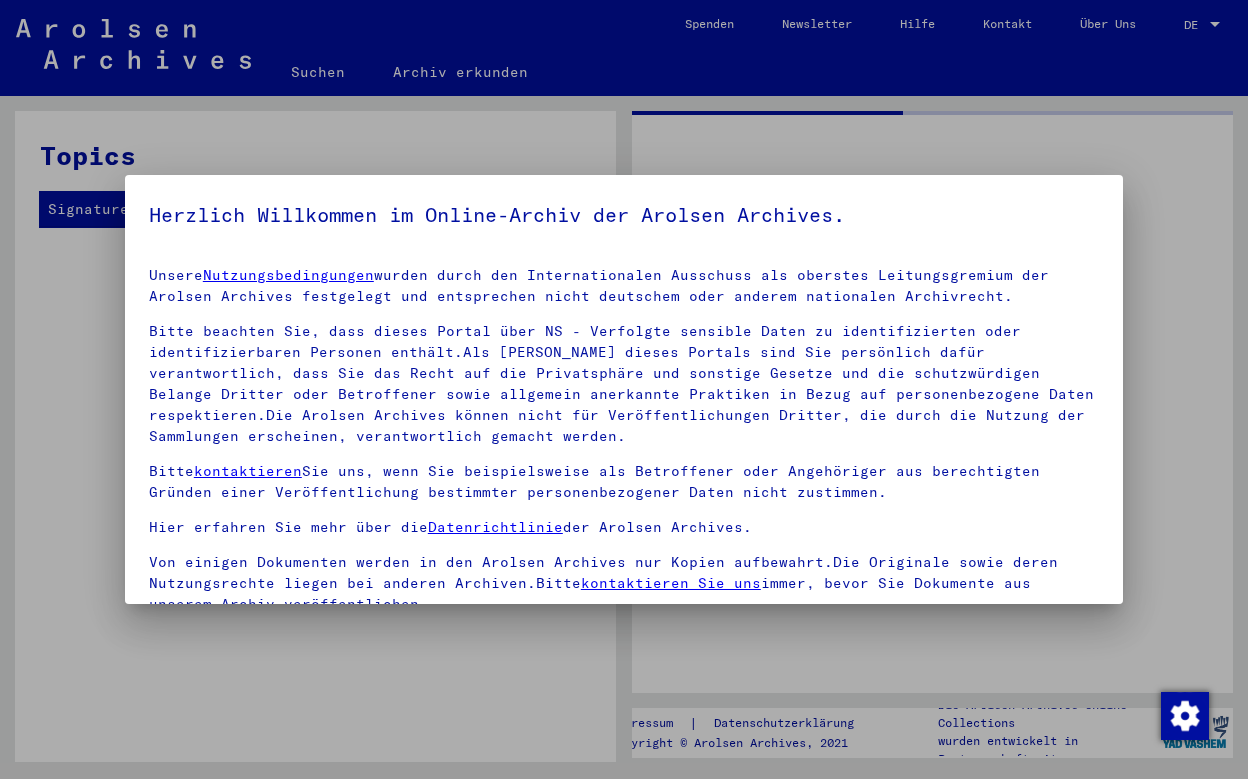 scroll, scrollTop: 0, scrollLeft: 0, axis: both 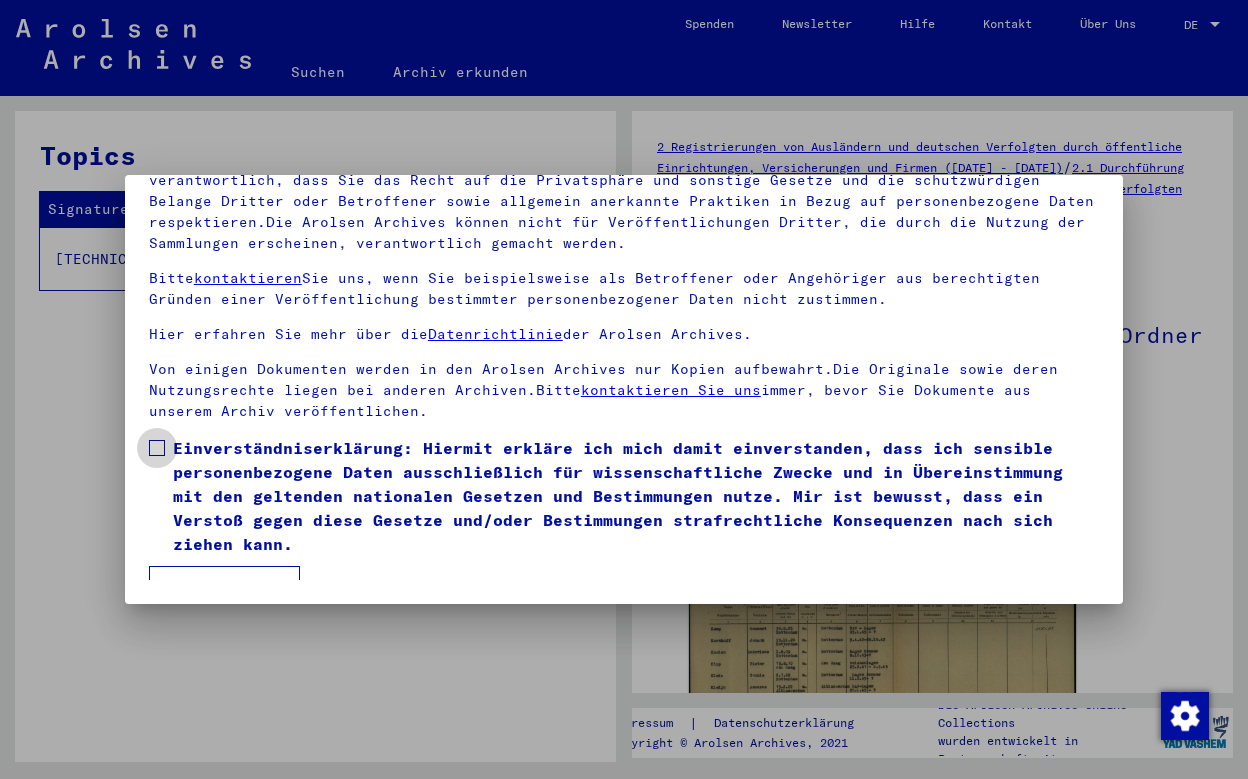 click at bounding box center [157, 448] 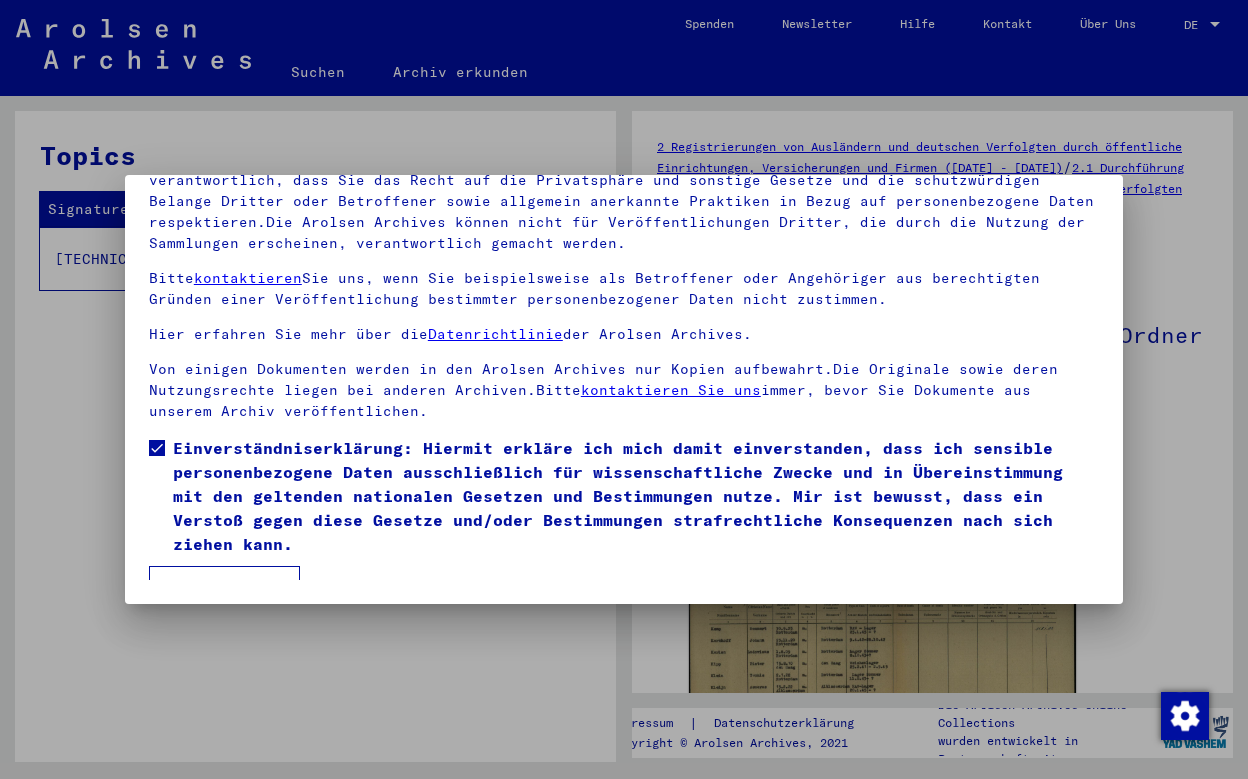 click on "Ich stimme zu" at bounding box center [224, 585] 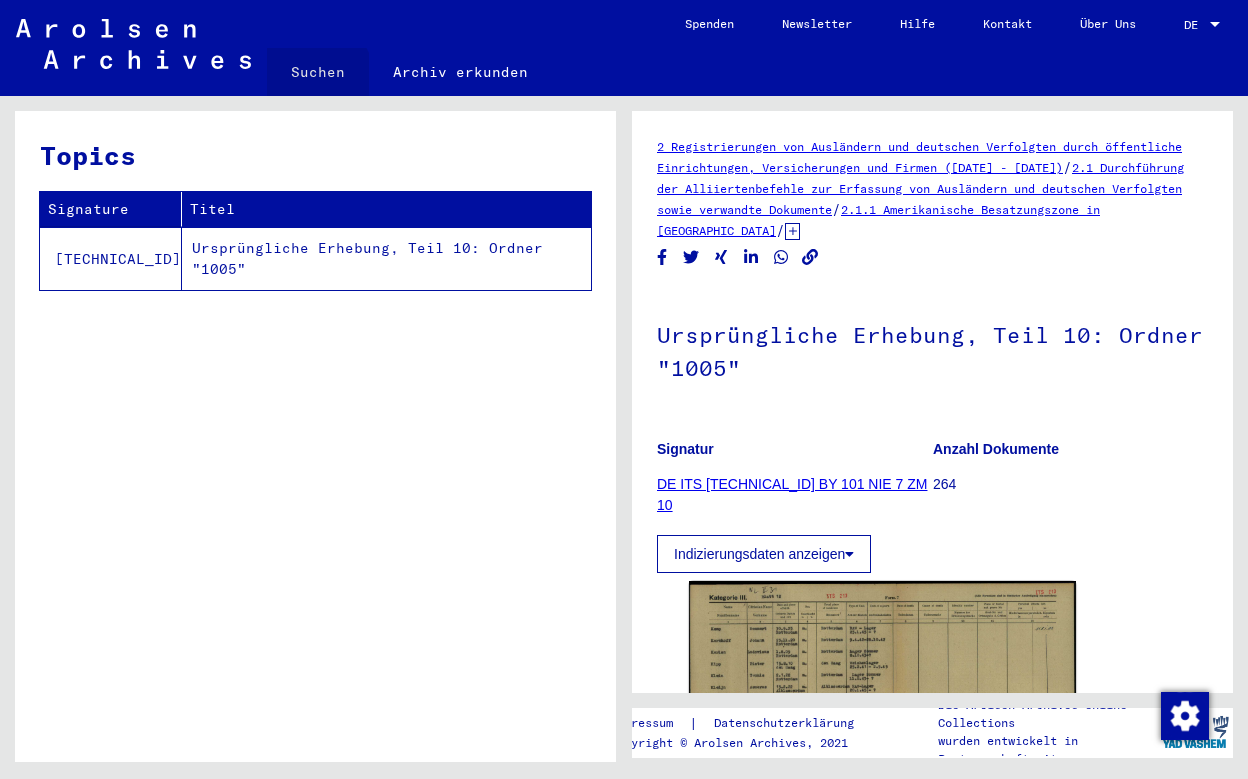 click on "Suchen" 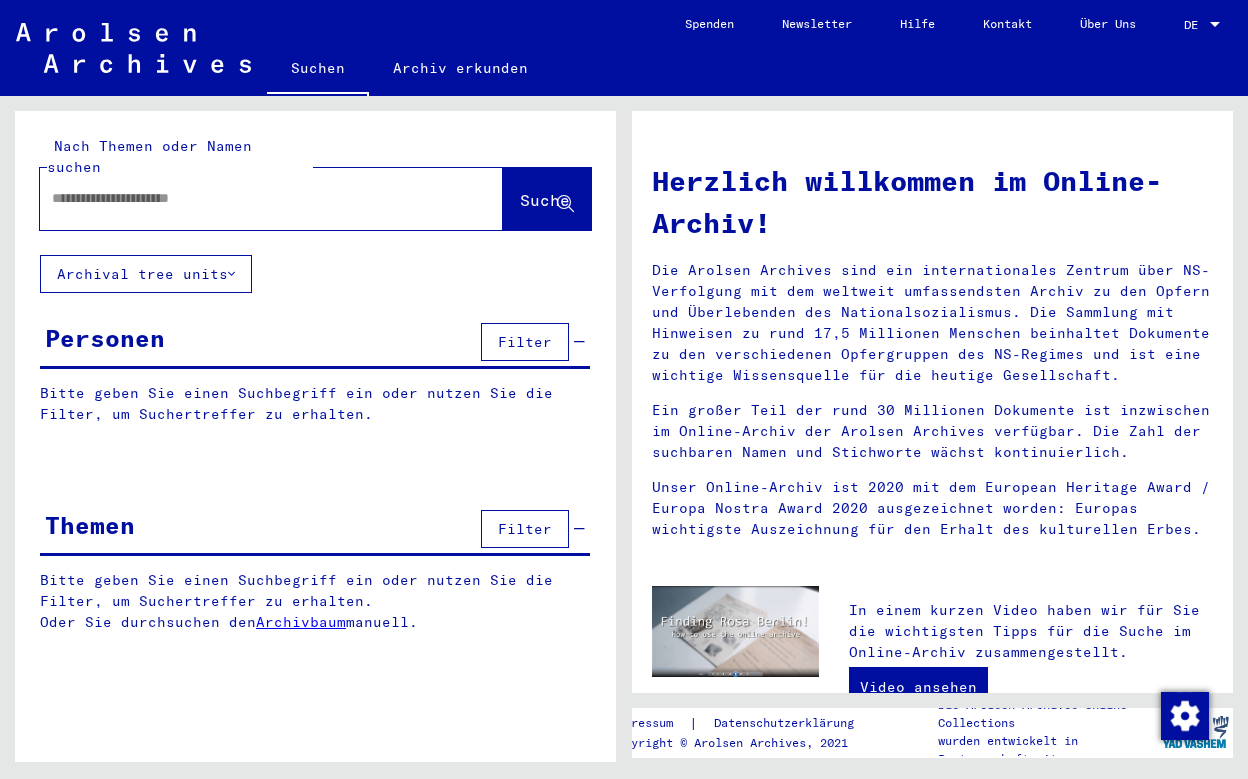 click on "Nach Themen oder Namen suchen" 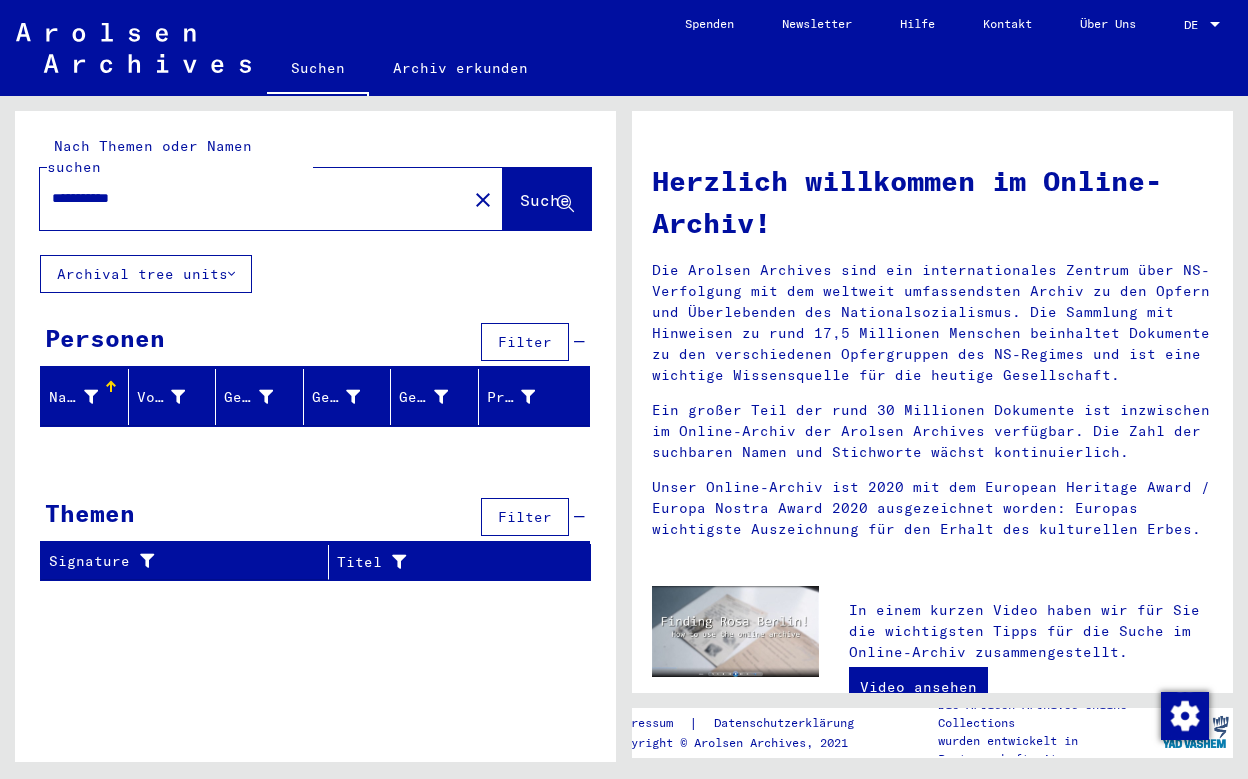 click on "**********" at bounding box center (247, 198) 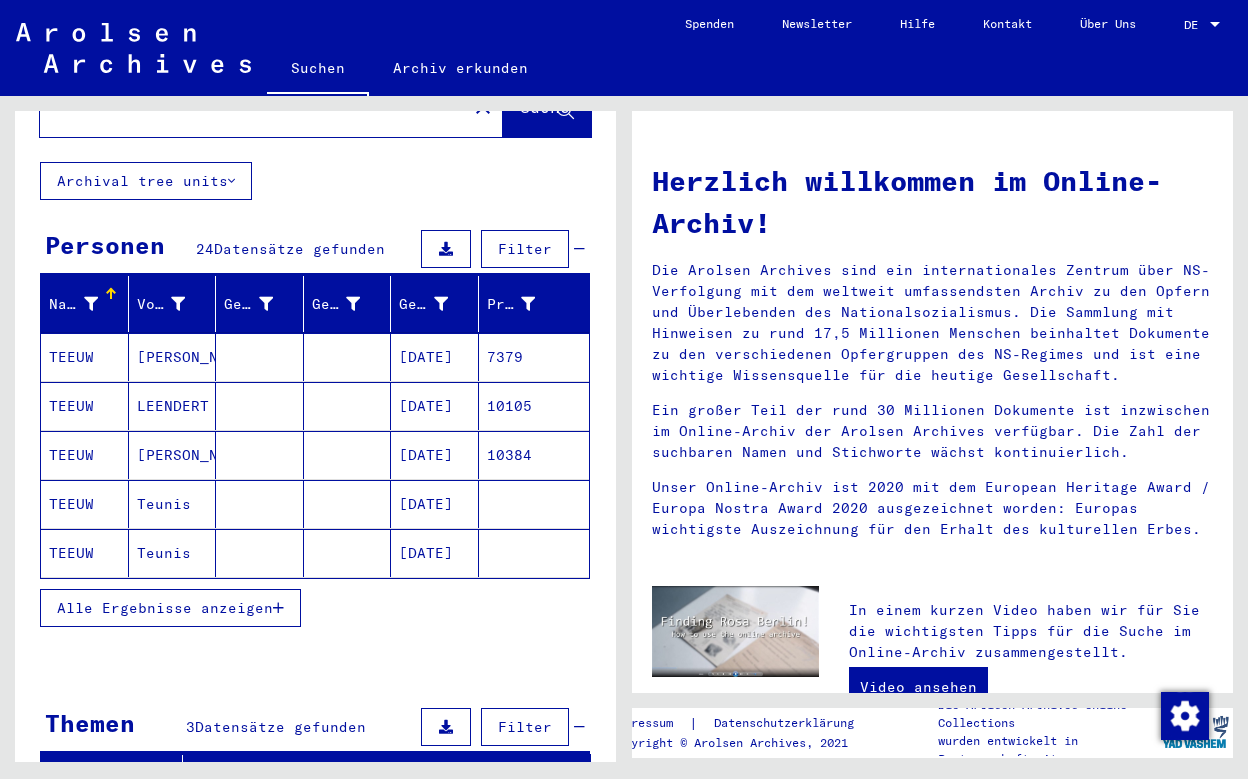 scroll, scrollTop: 180, scrollLeft: 0, axis: vertical 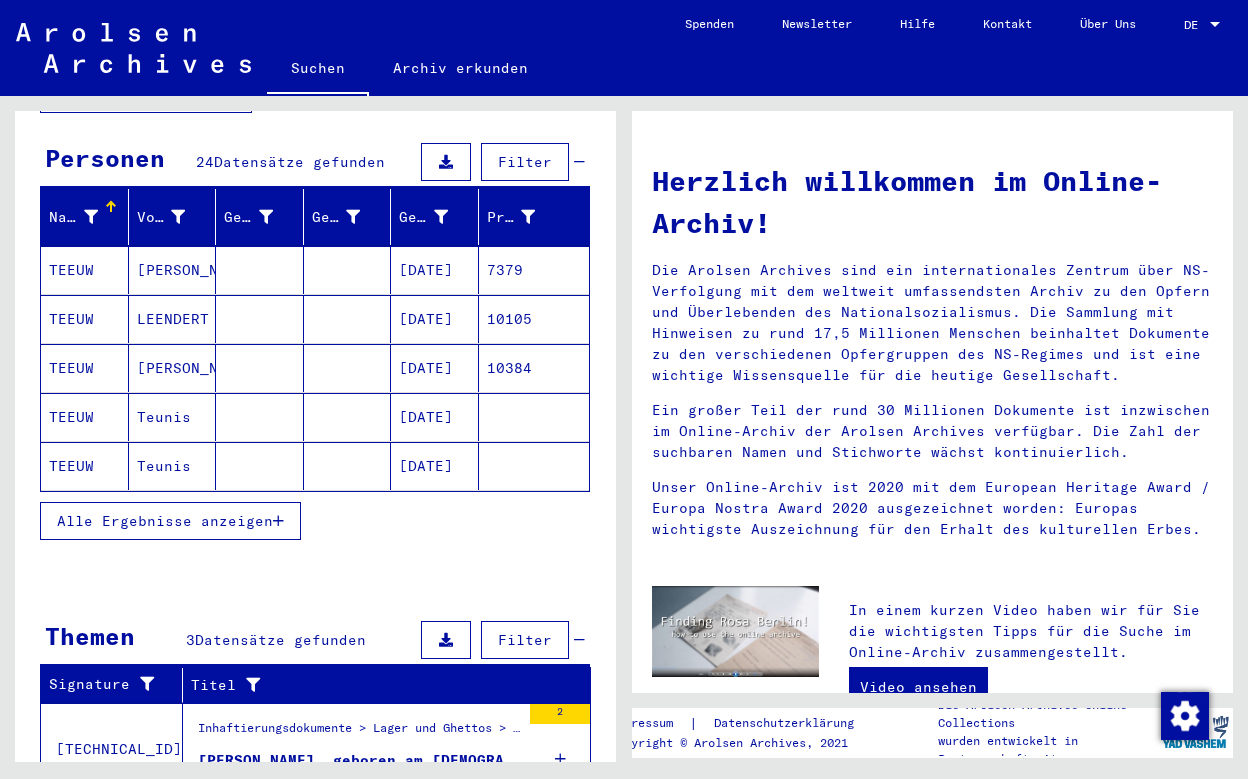 click on "Alle Ergebnisse anzeigen" at bounding box center [165, 521] 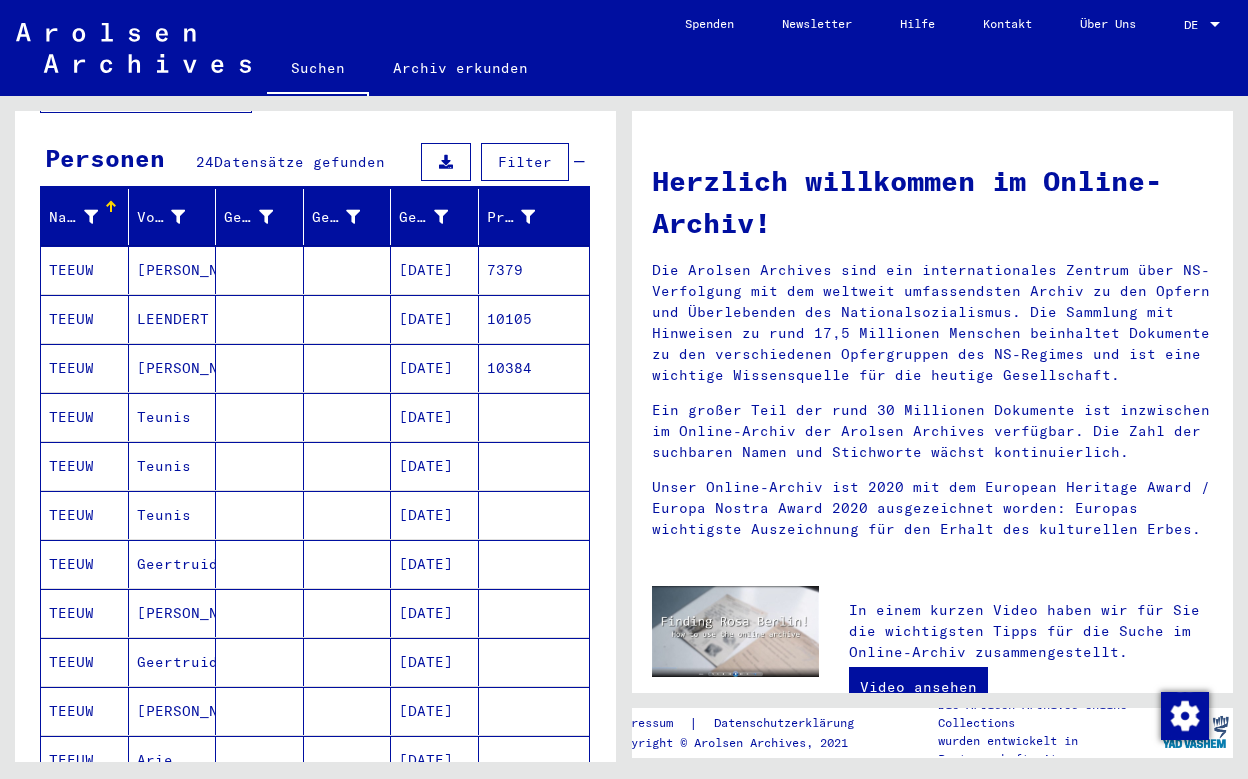 click on "TEEUW" at bounding box center (85, 319) 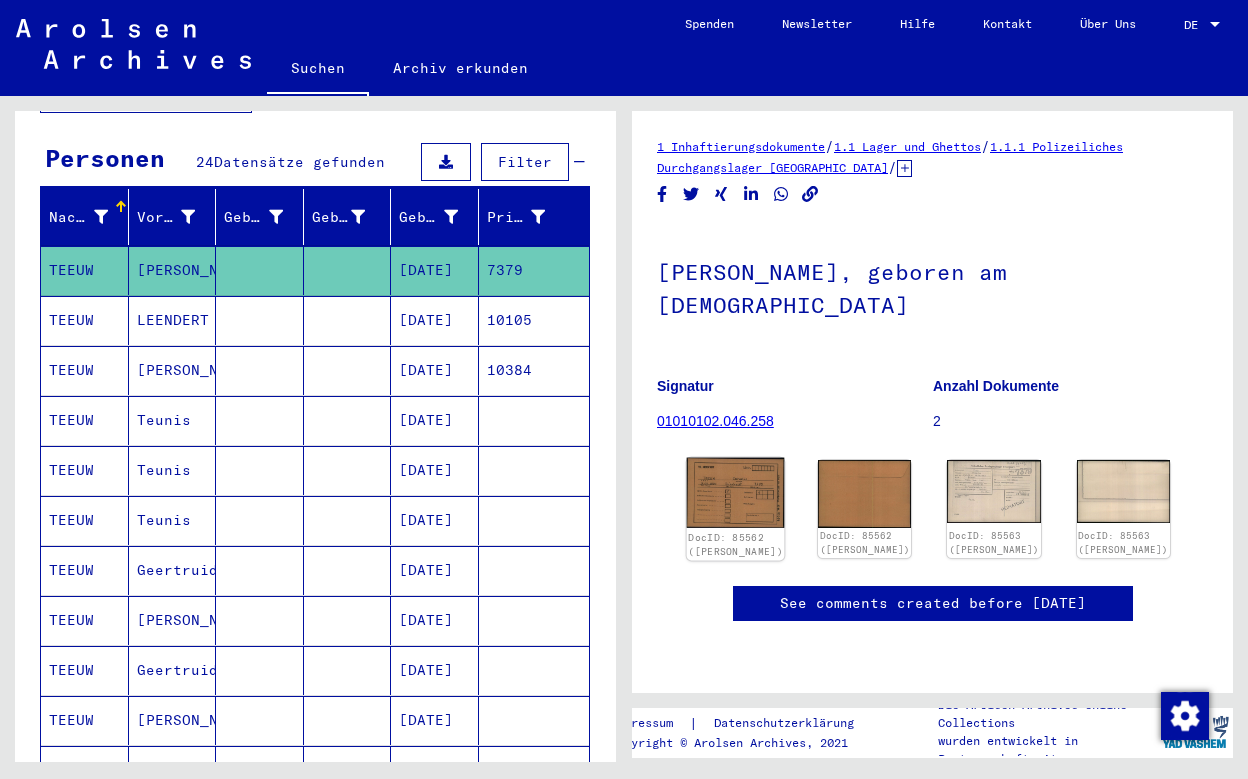 click 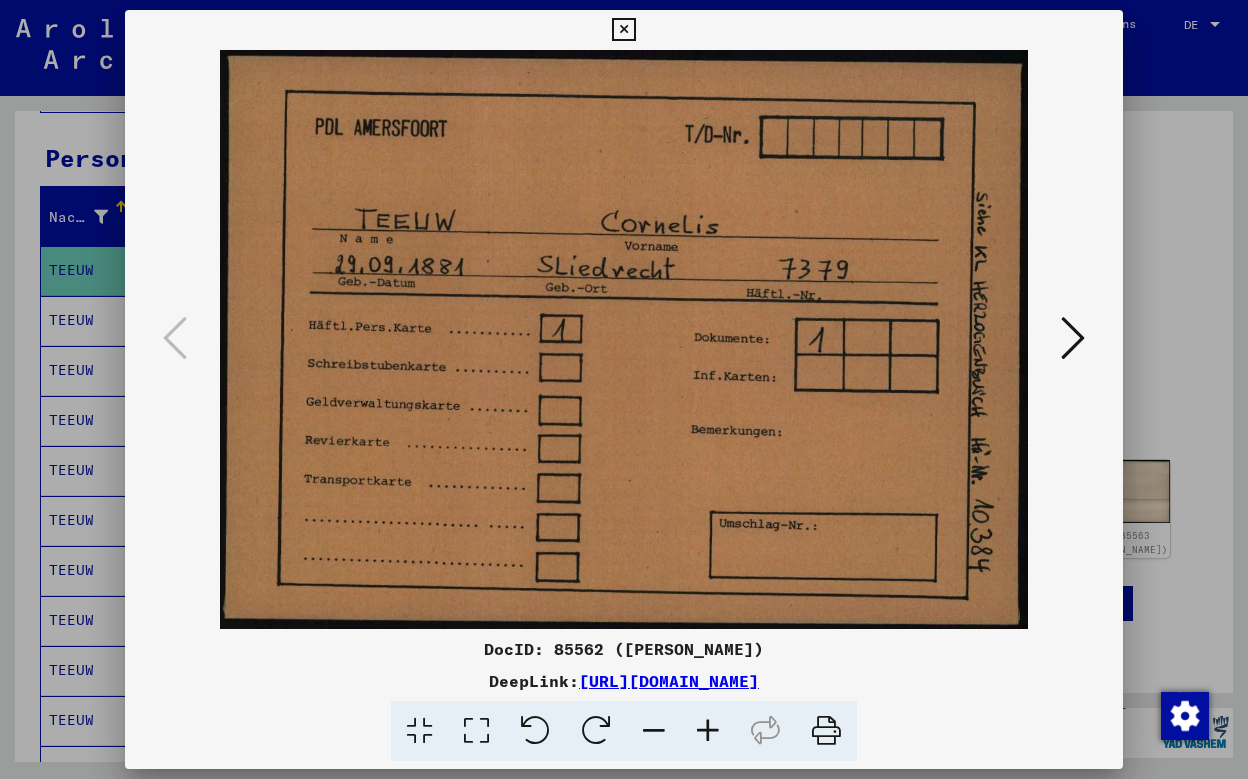 click at bounding box center (623, 30) 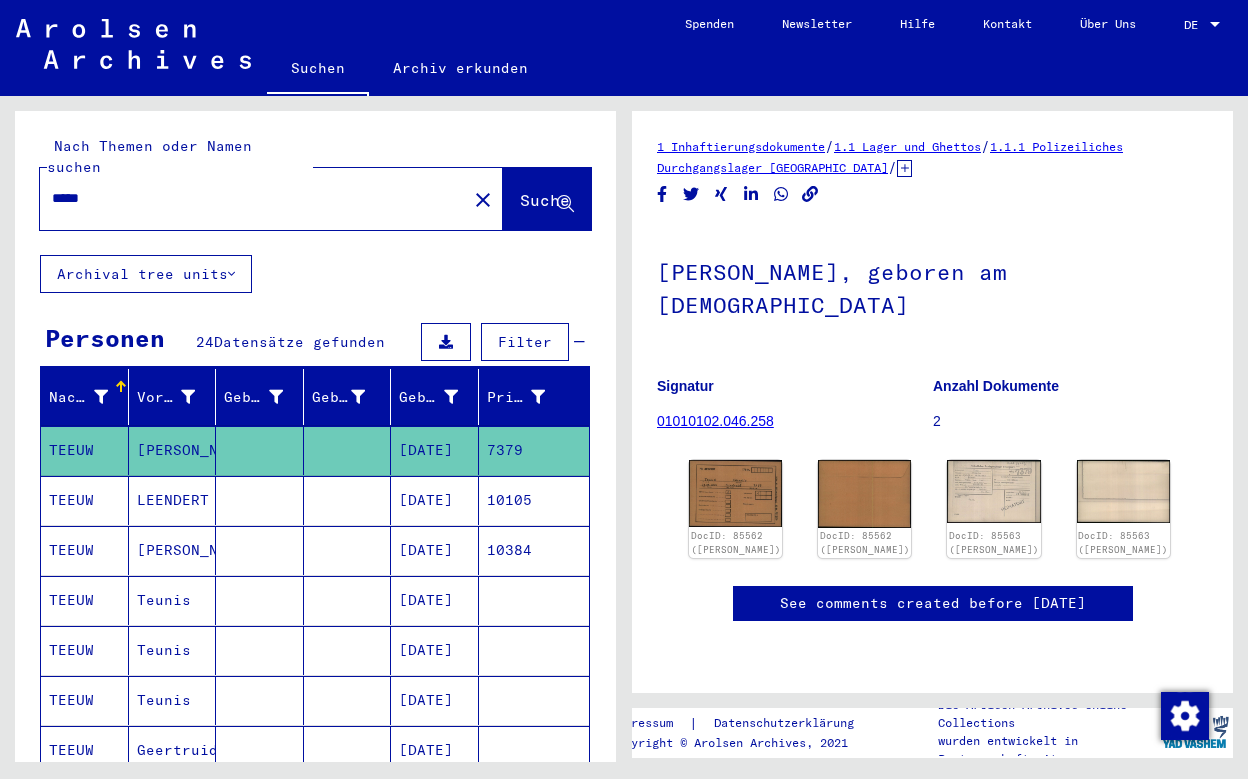 scroll, scrollTop: 180, scrollLeft: 0, axis: vertical 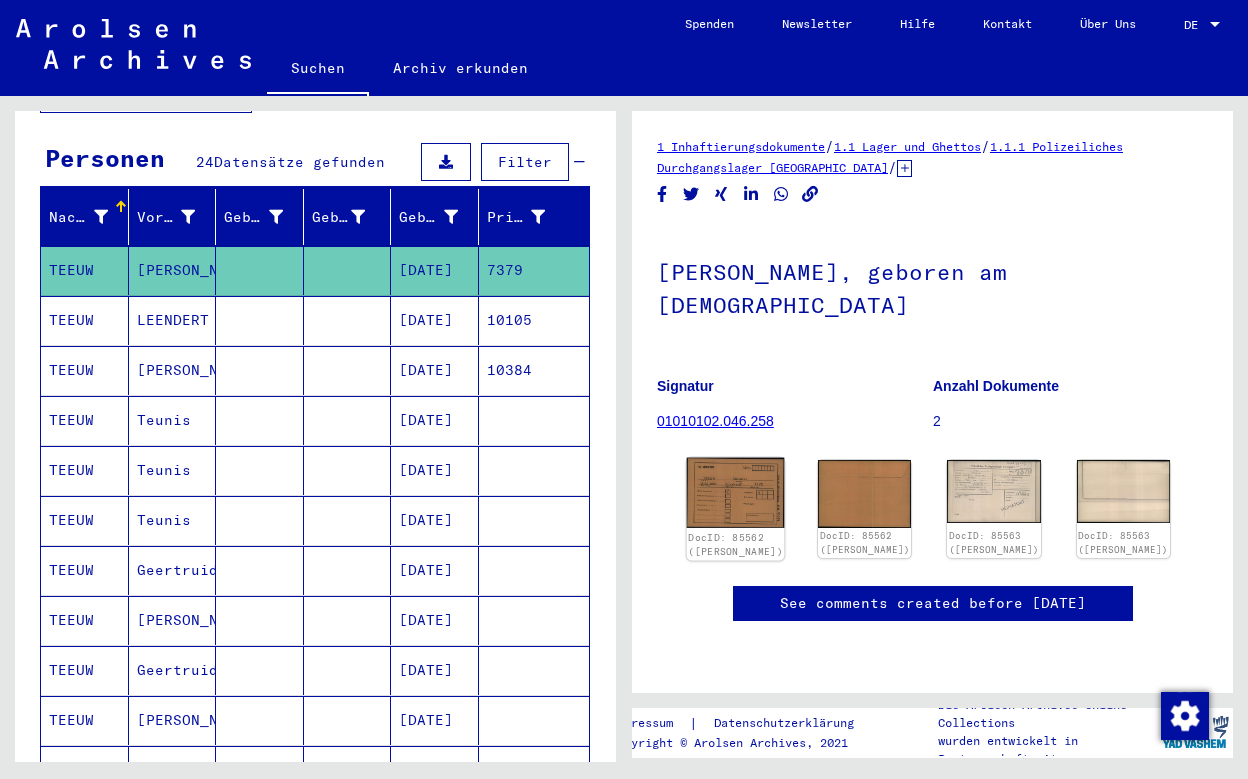 click 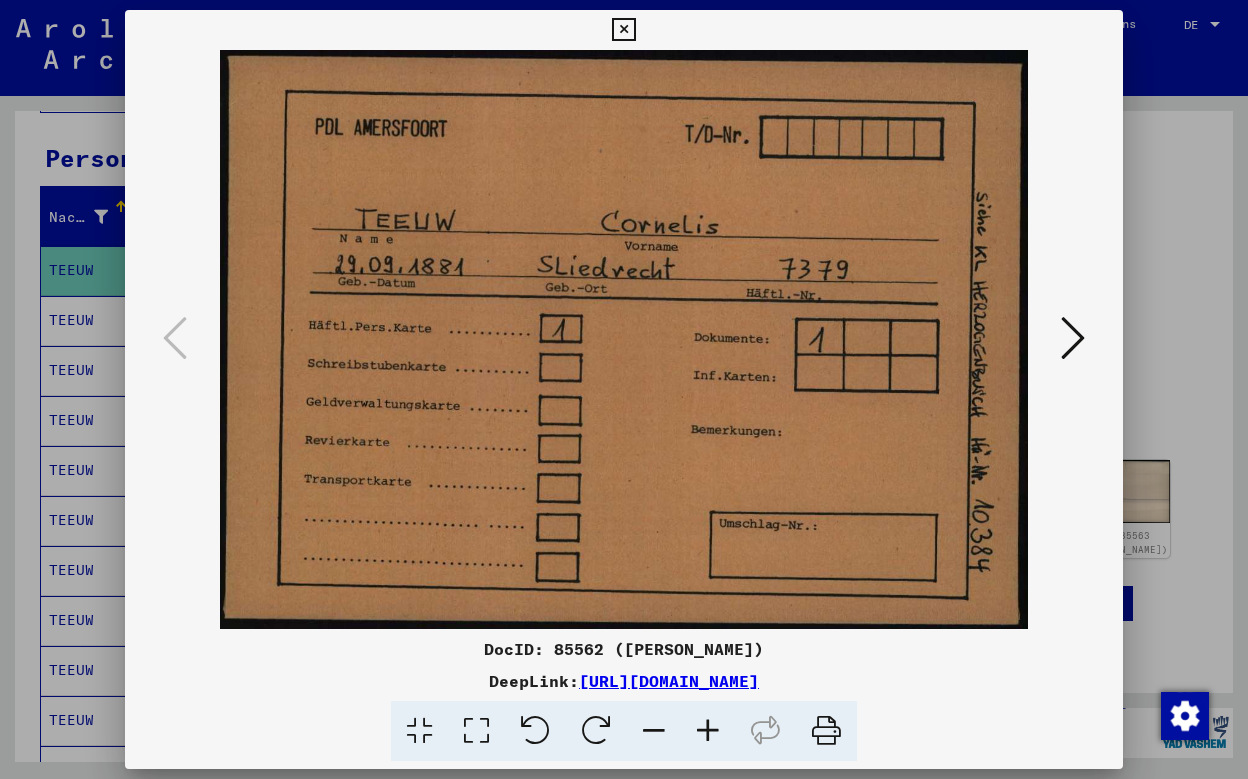 click at bounding box center (624, 389) 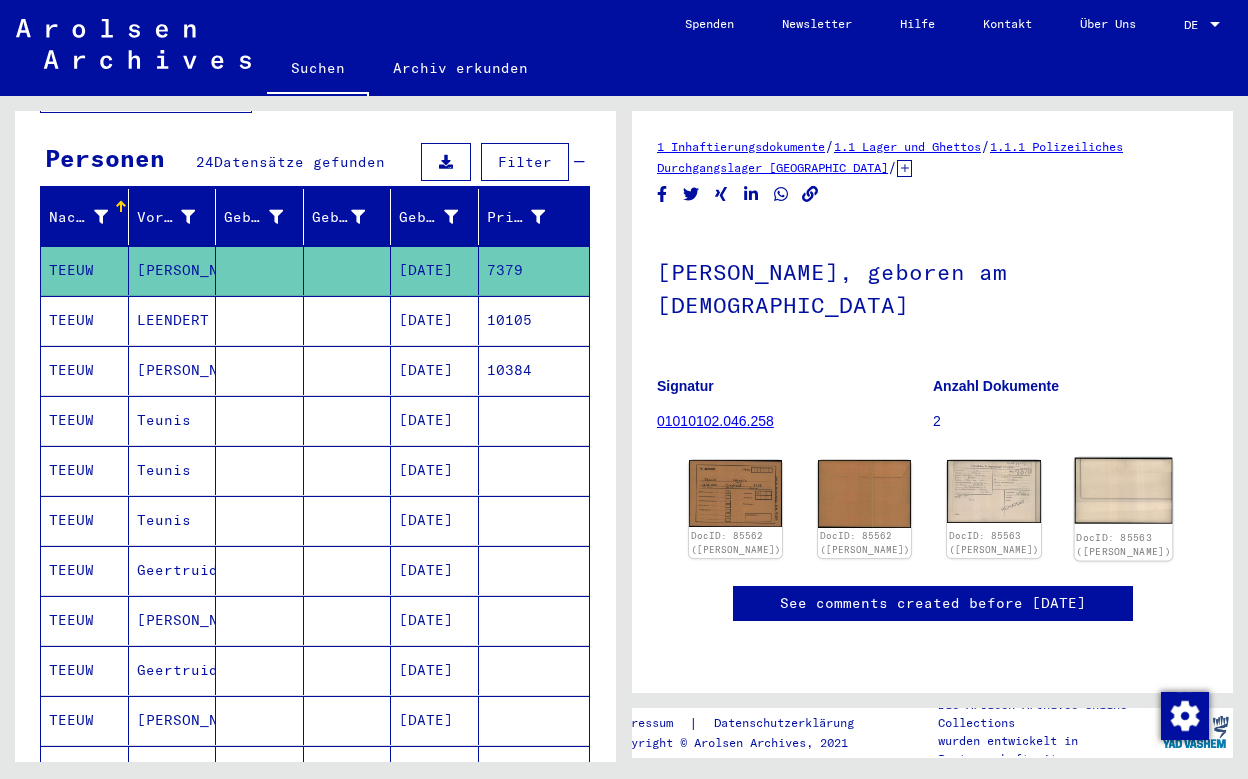 click 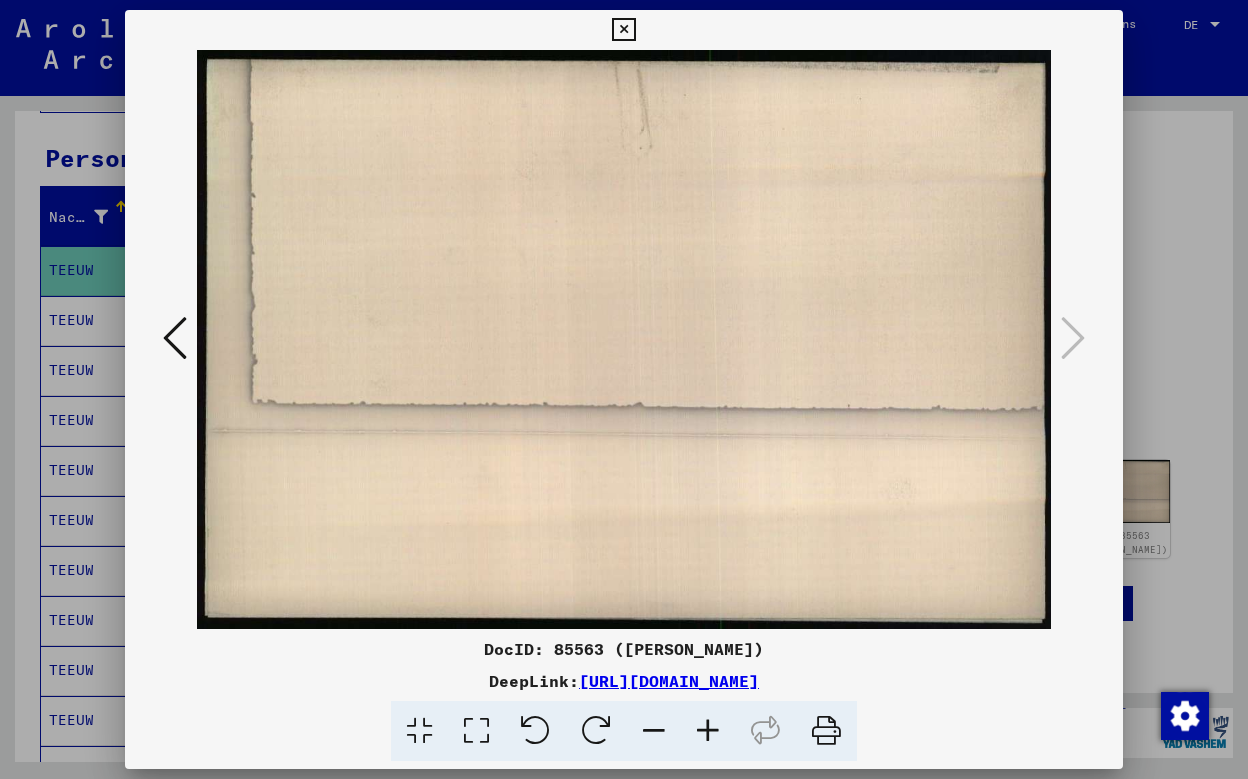 click at bounding box center (175, 338) 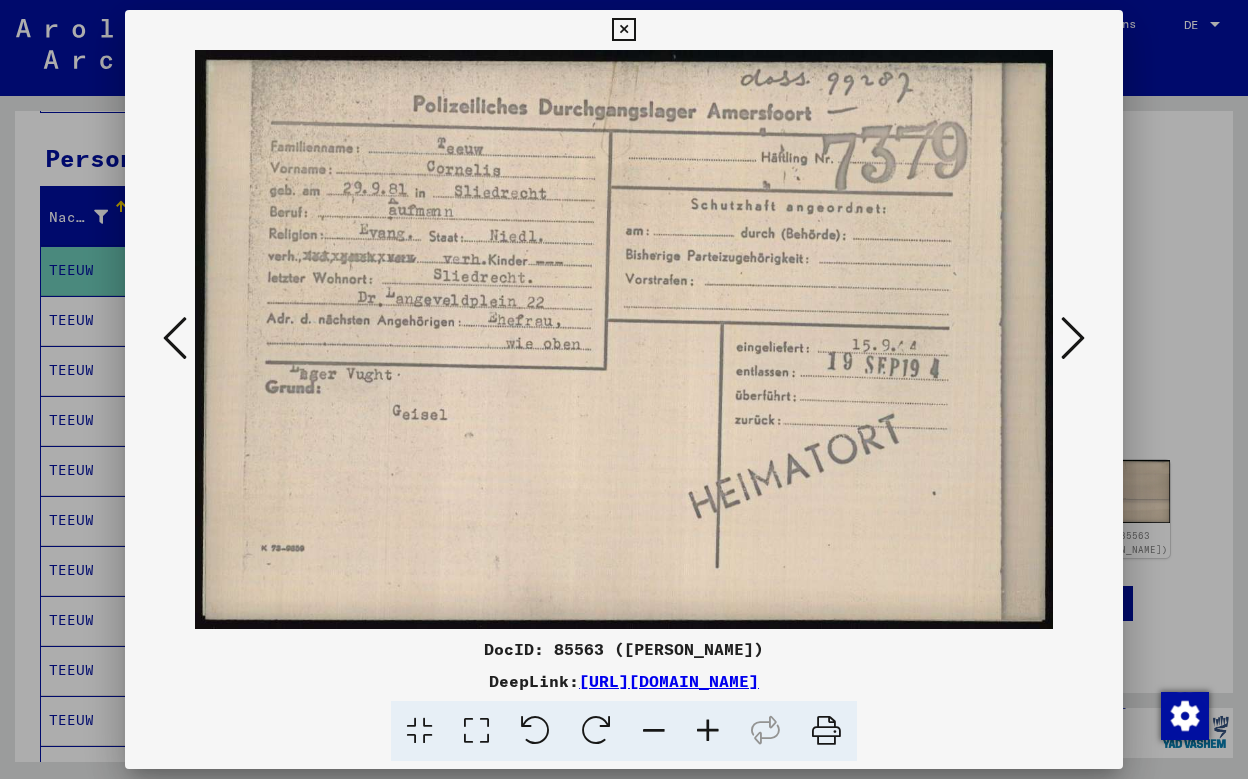 click at bounding box center [175, 338] 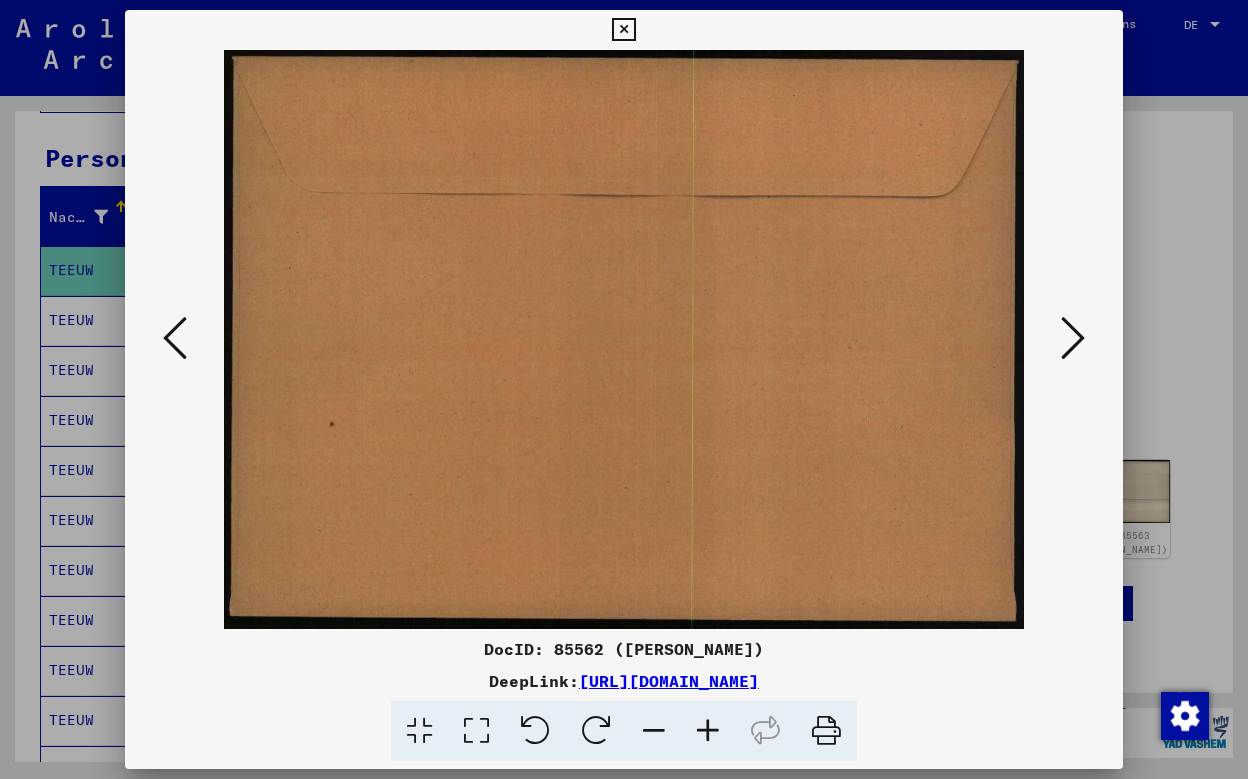 click at bounding box center (175, 338) 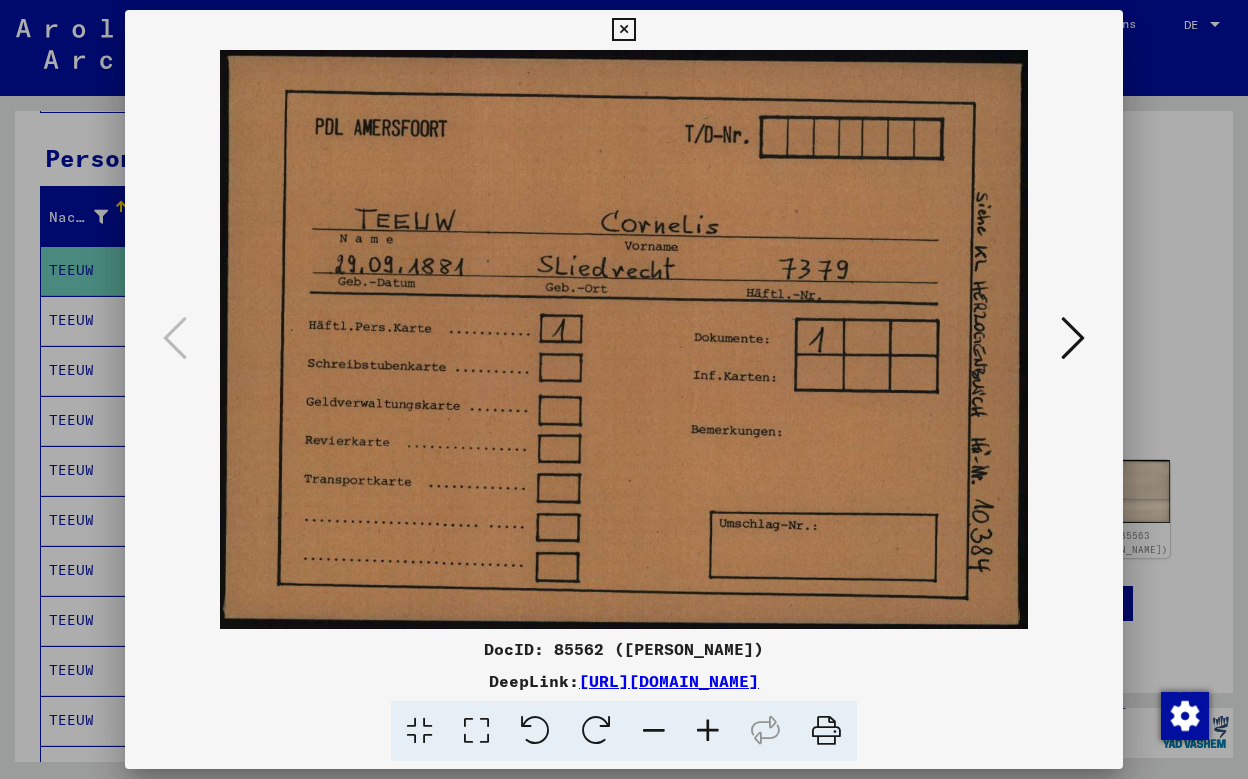 click at bounding box center [1073, 339] 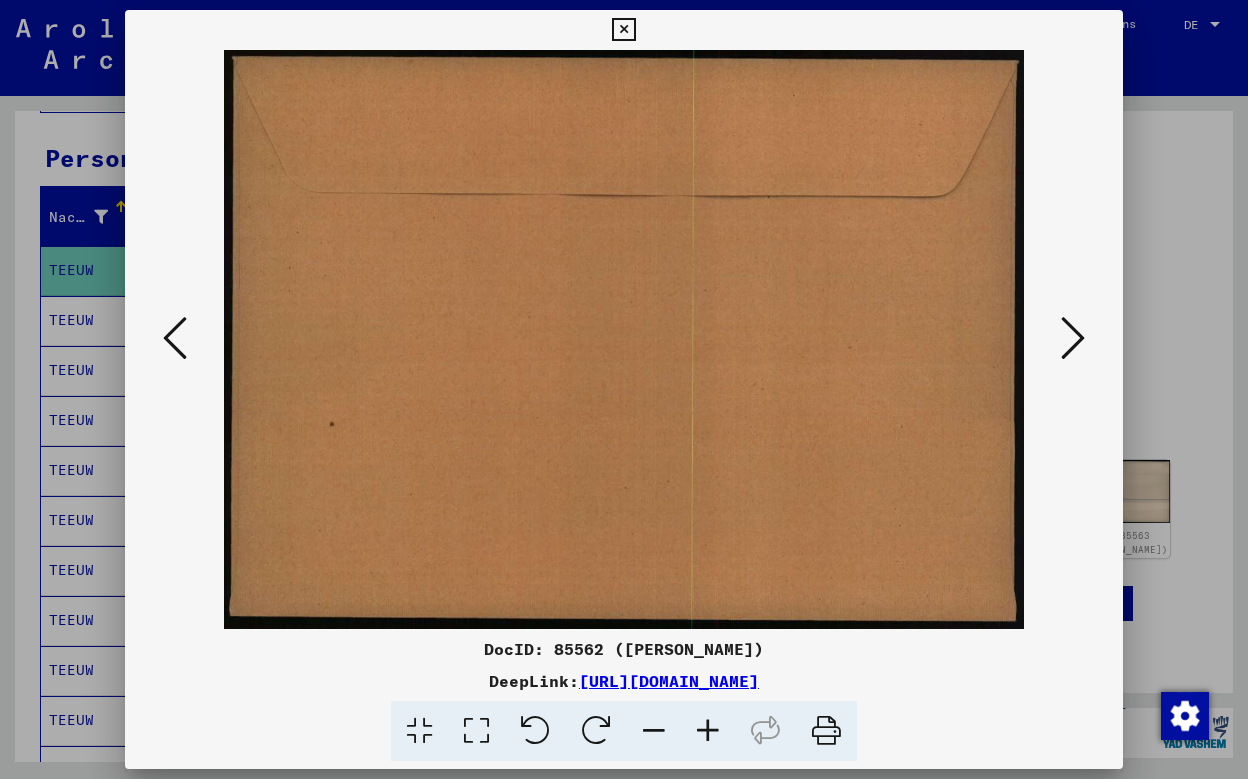 click at bounding box center [1073, 339] 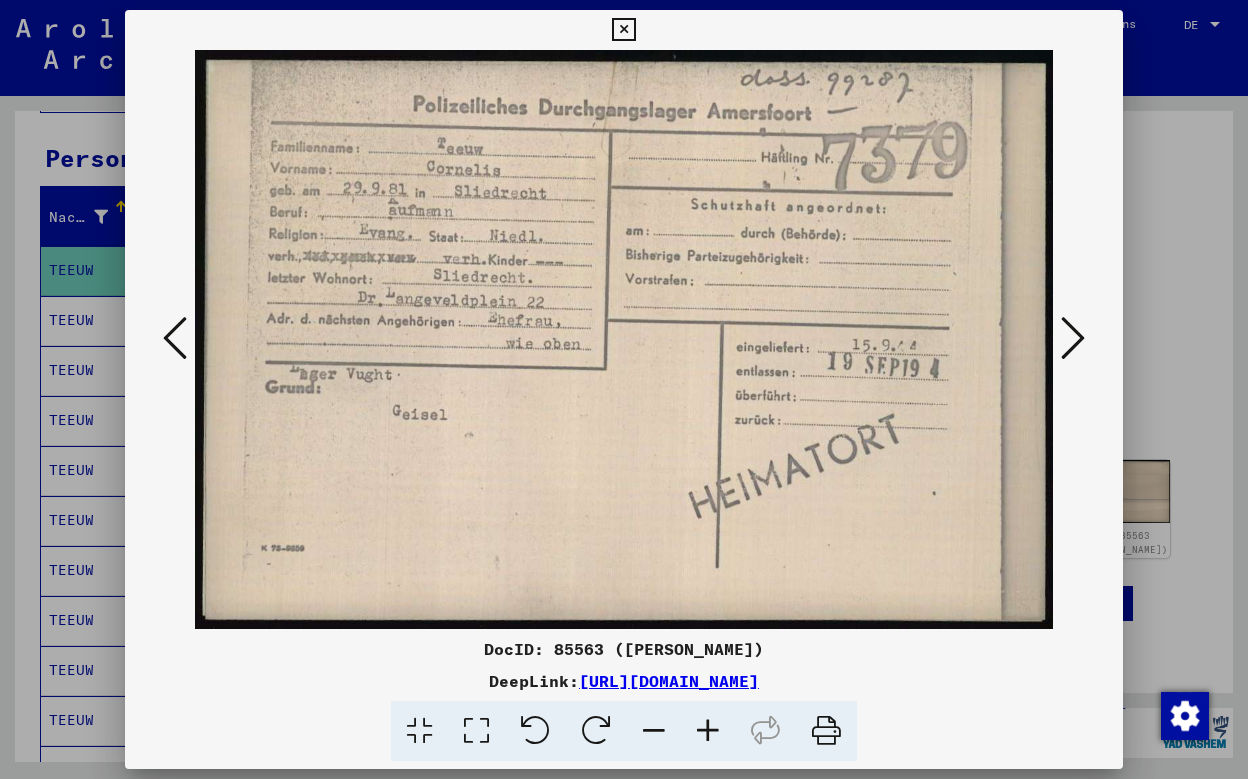 click at bounding box center (1073, 339) 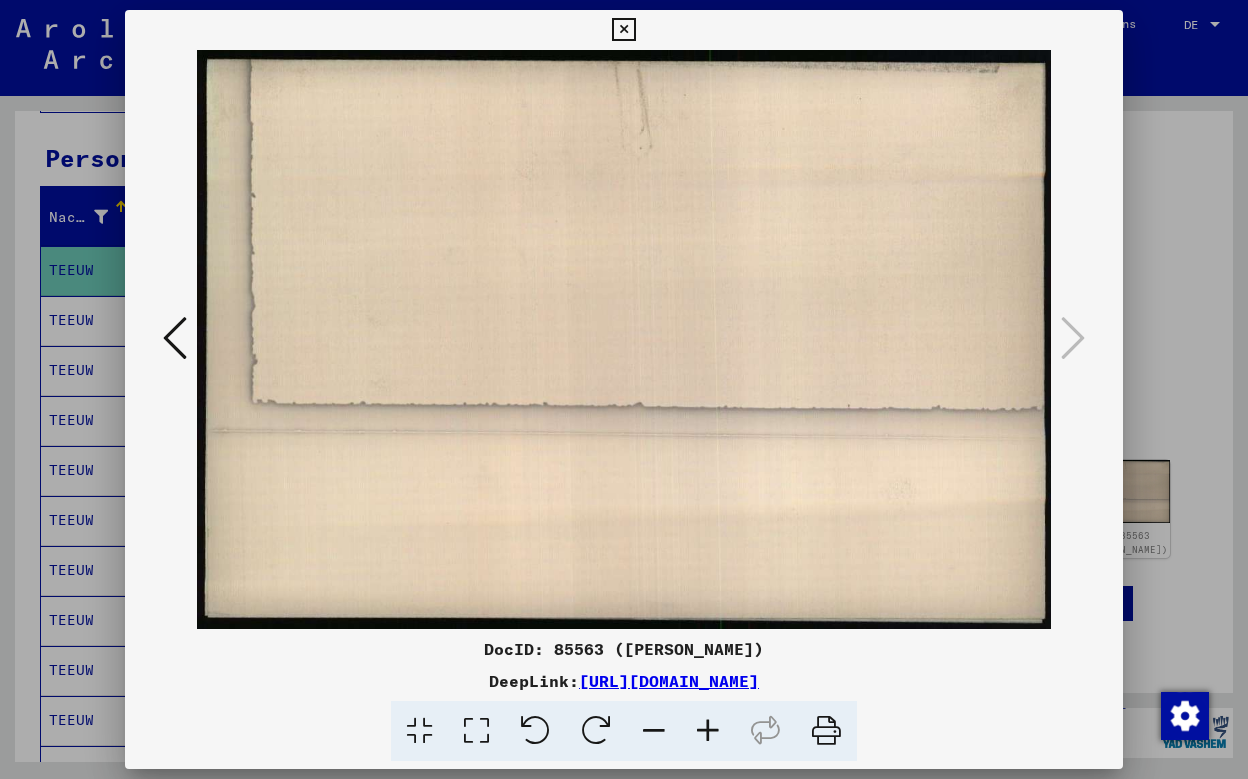 click at bounding box center [623, 30] 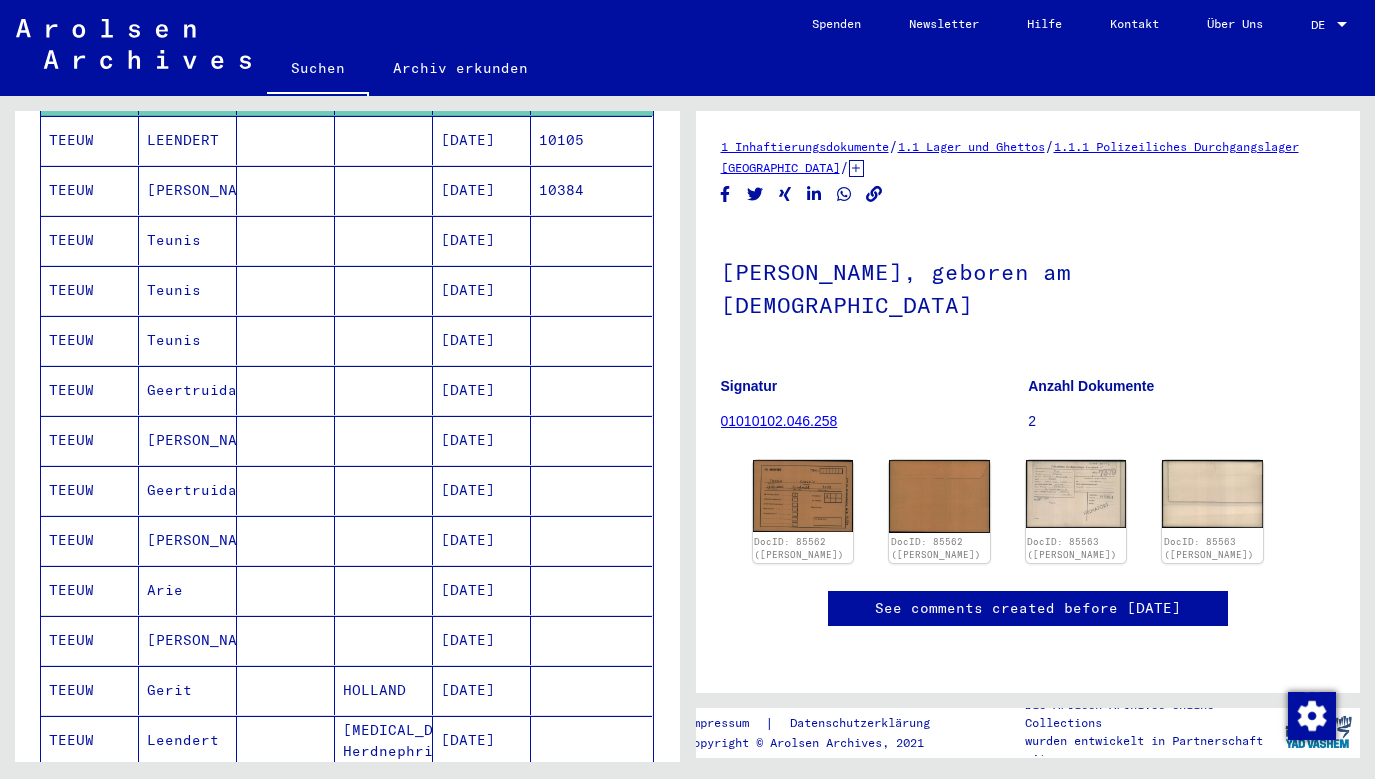 scroll, scrollTop: 0, scrollLeft: 0, axis: both 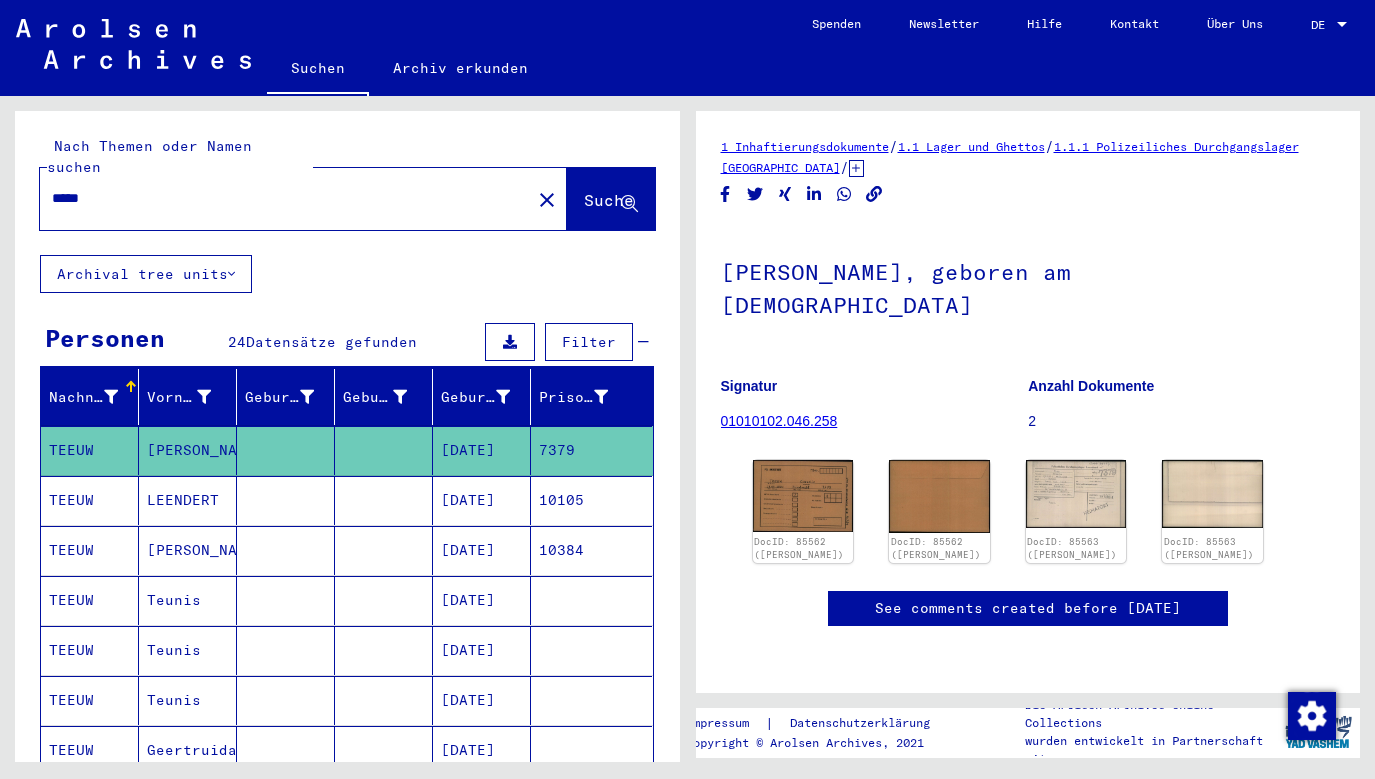 drag, startPoint x: 132, startPoint y: 179, endPoint x: -79, endPoint y: 177, distance: 211.00948 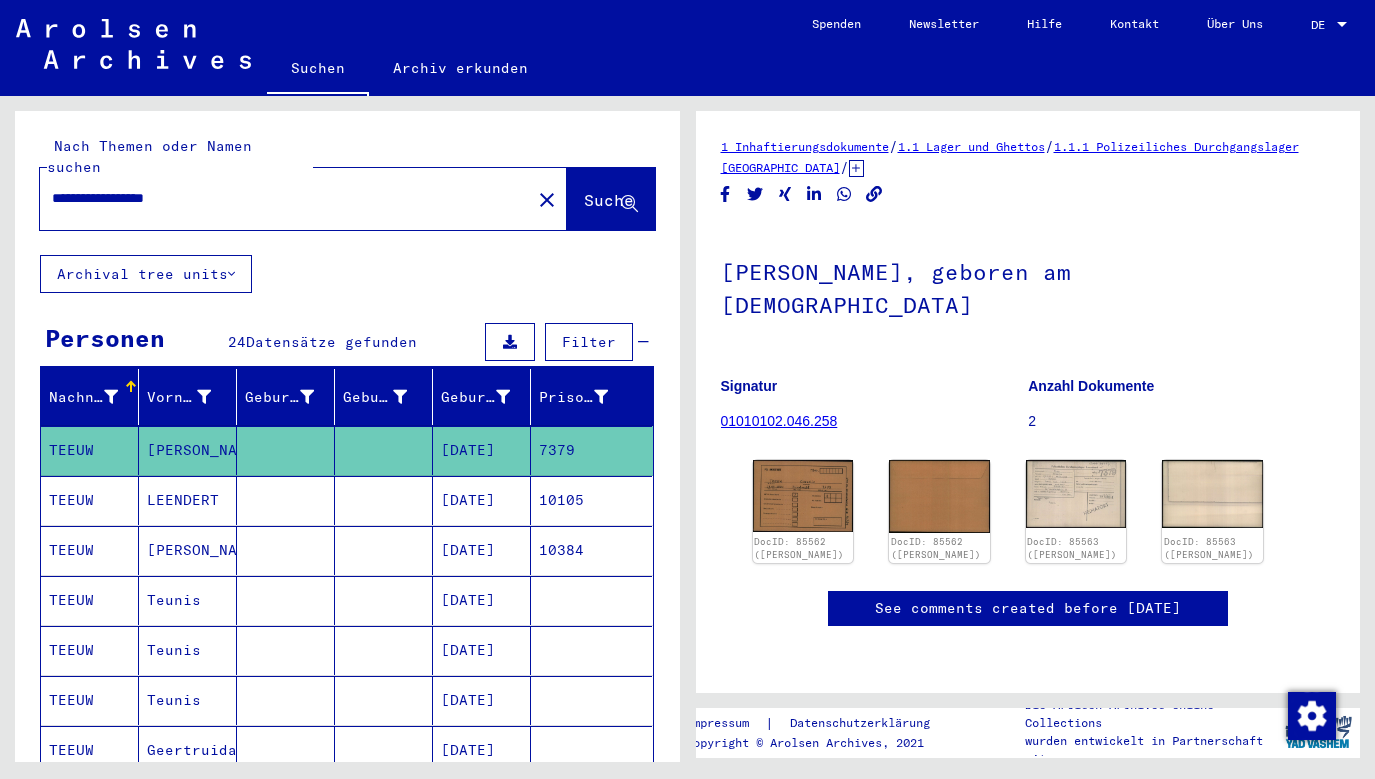 type on "**********" 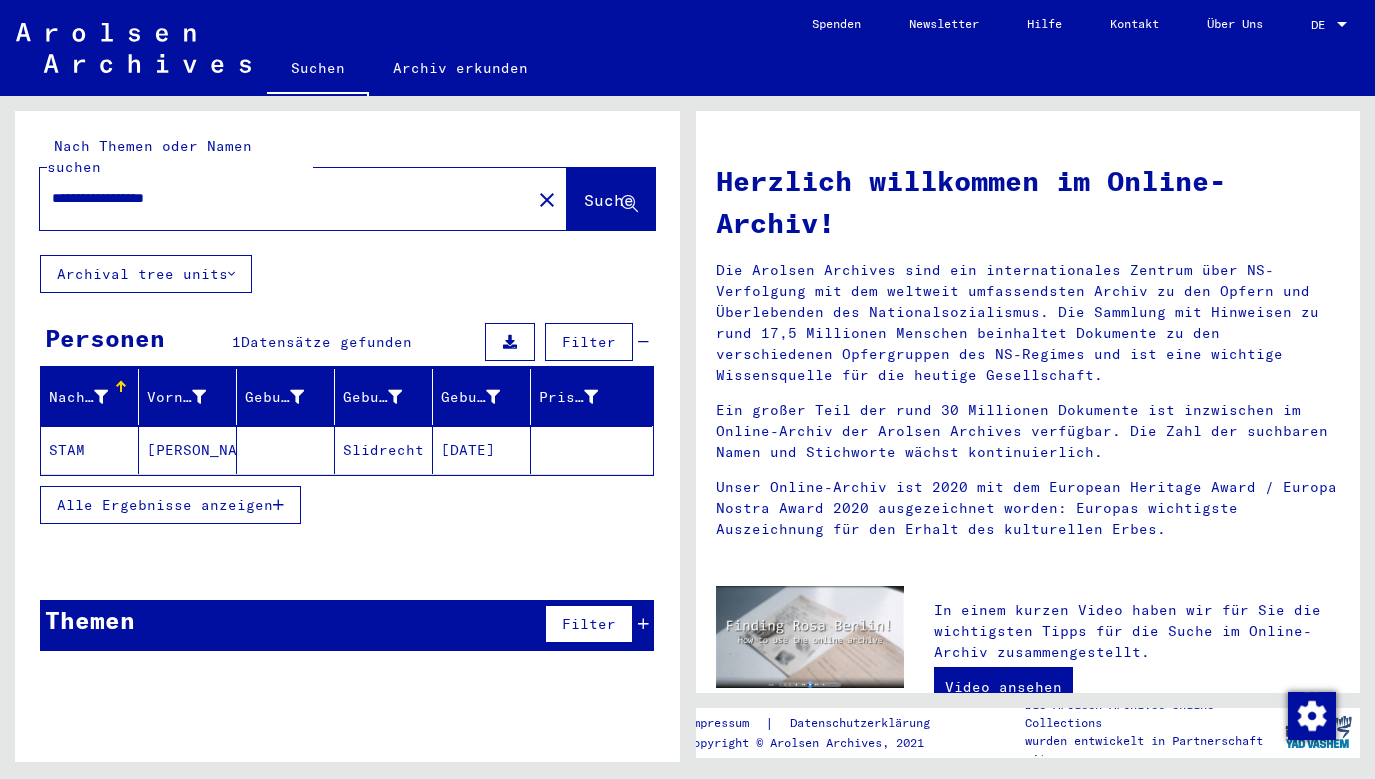 click on "Alle Ergebnisse anzeigen" at bounding box center [165, 505] 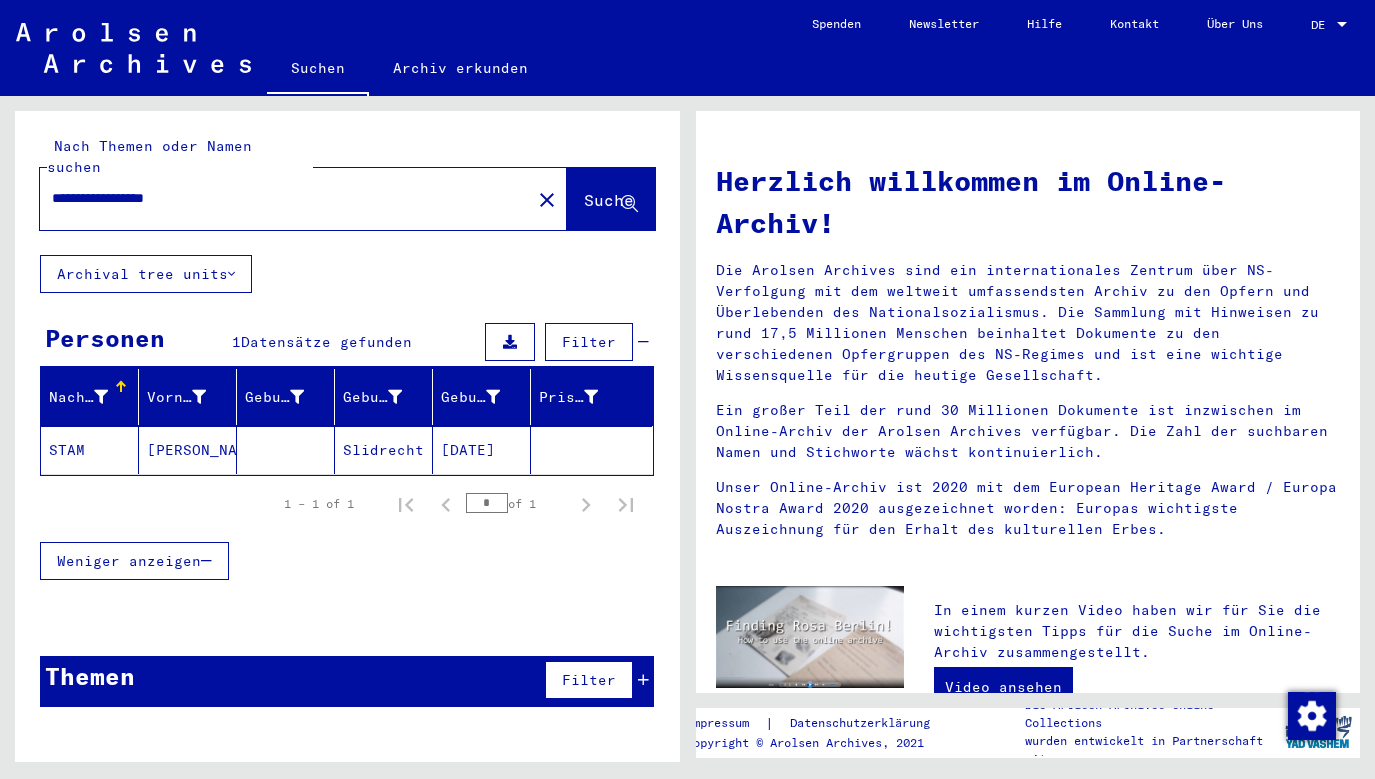 click on "[PERSON_NAME]" 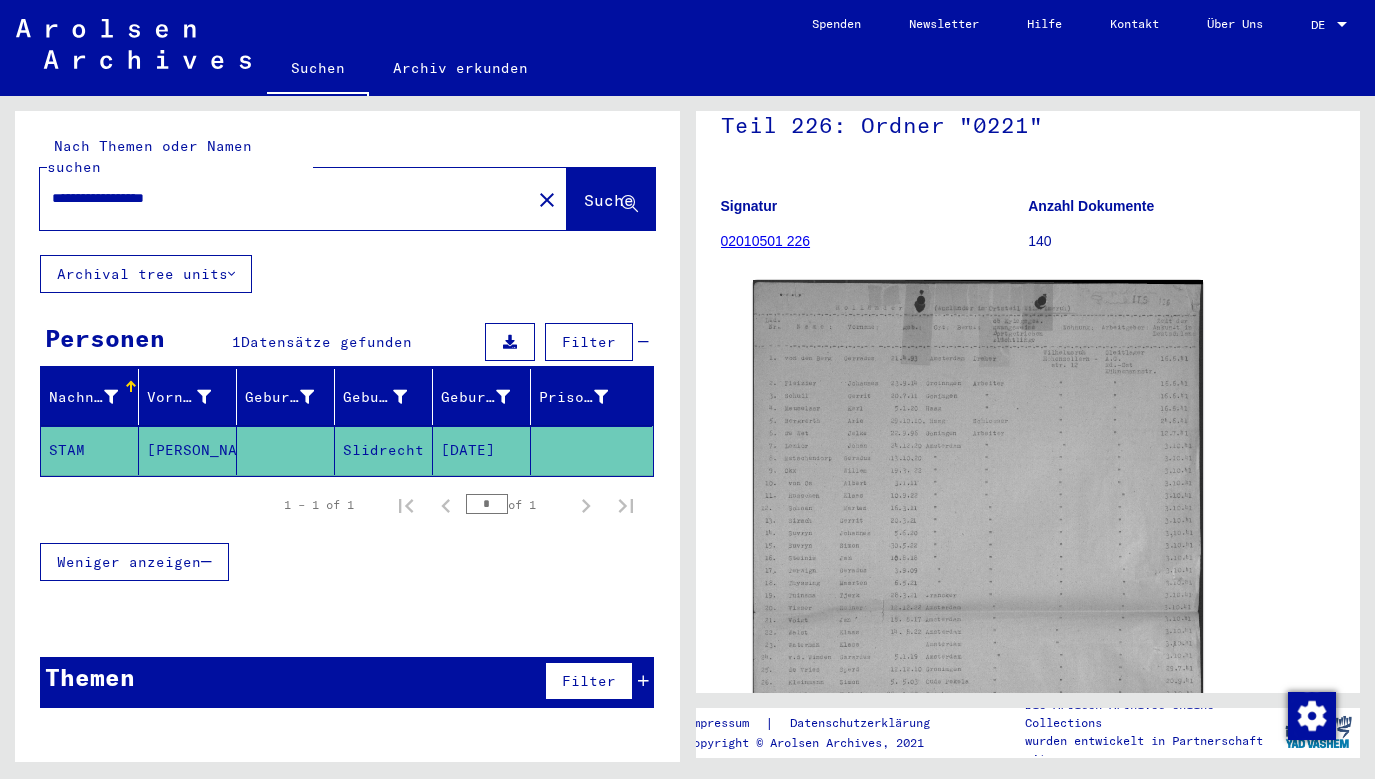 scroll, scrollTop: 180, scrollLeft: 0, axis: vertical 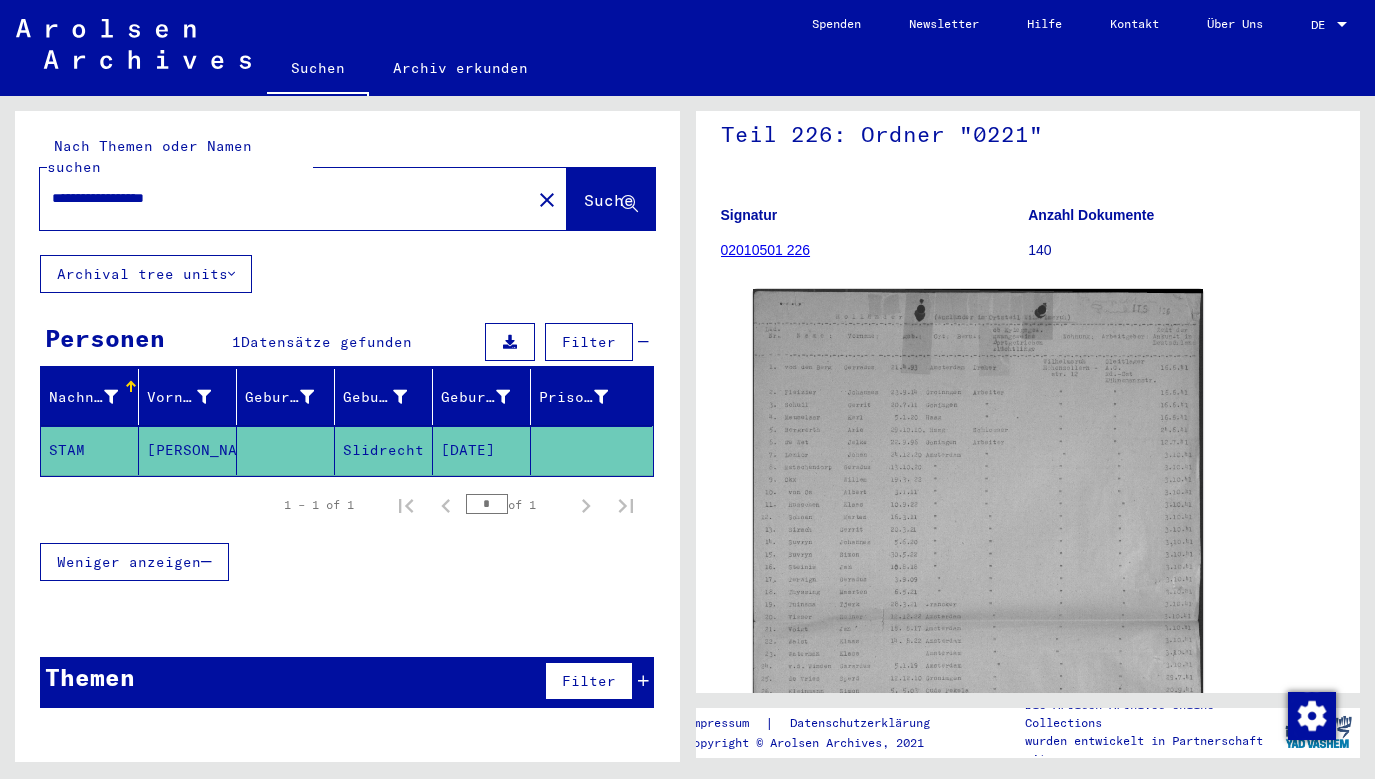 click on "02010501 226" 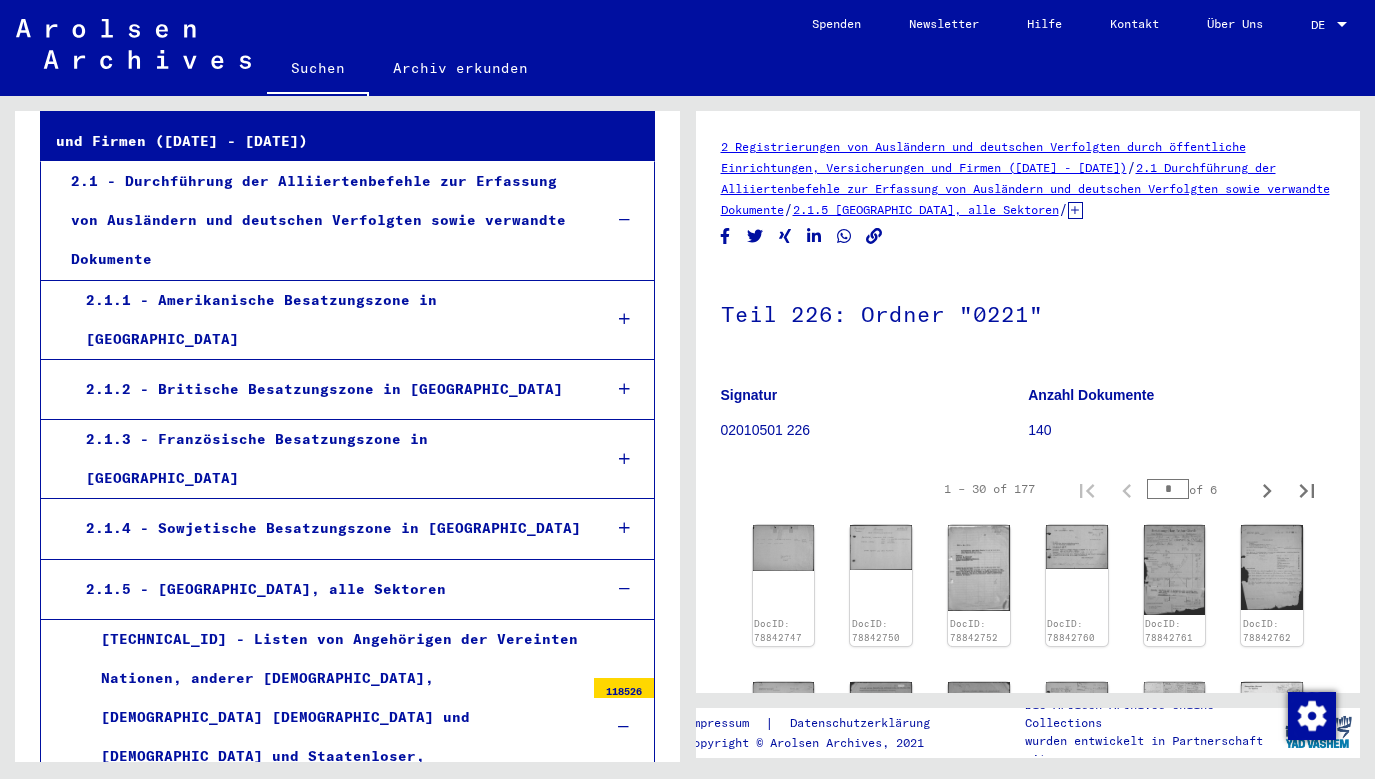 scroll, scrollTop: 360, scrollLeft: 0, axis: vertical 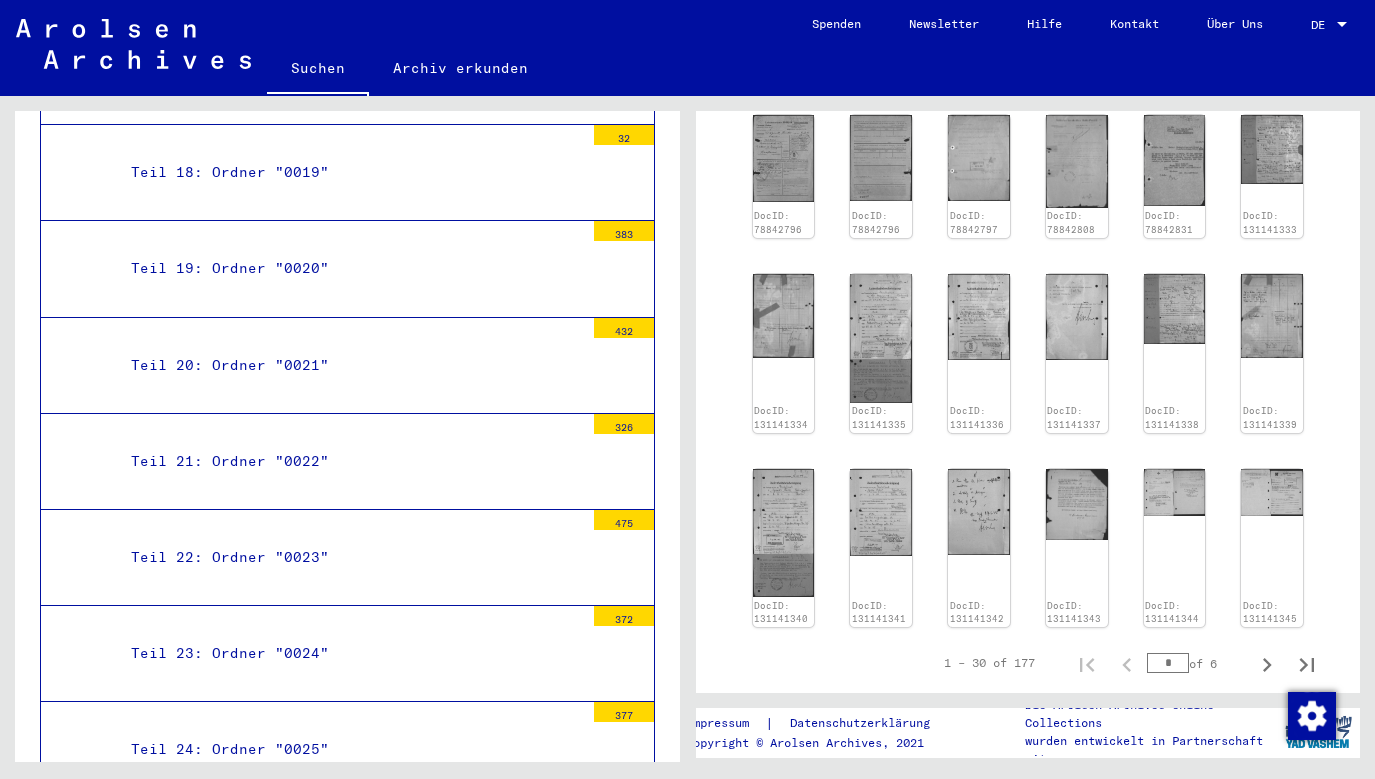 click on "Teil 26: Ordner "0027" 477" at bounding box center (347, 943) 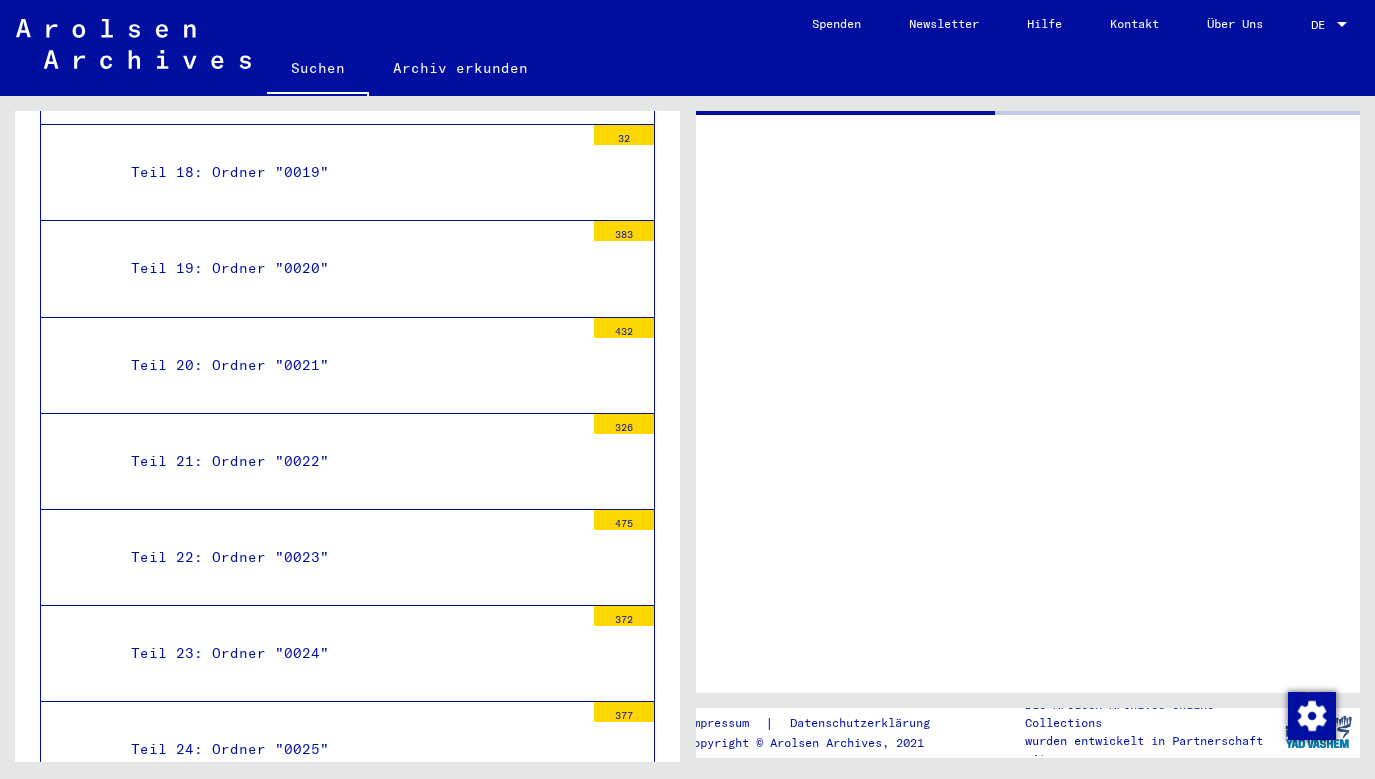 scroll, scrollTop: 0, scrollLeft: 0, axis: both 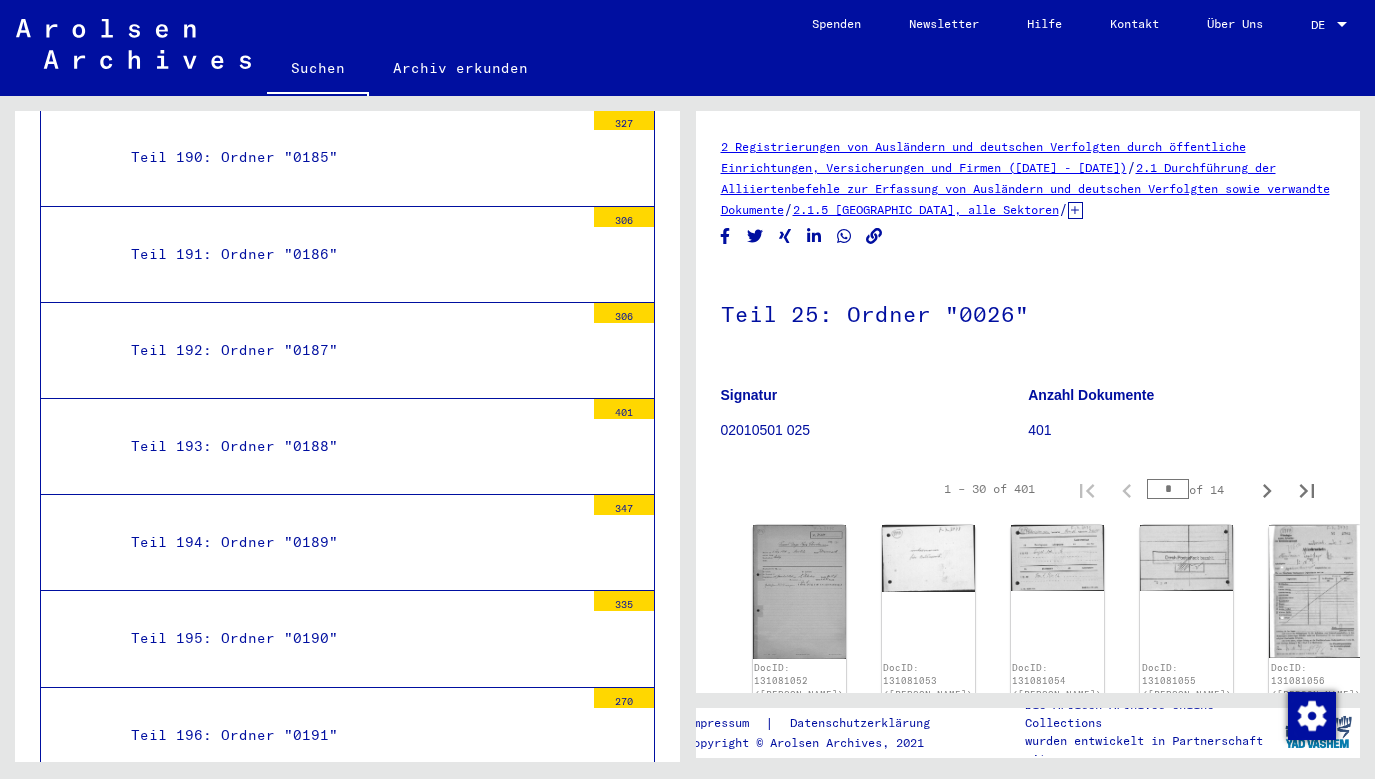 click on "Teil 219: Ordner "0214"" at bounding box center [350, 2947] 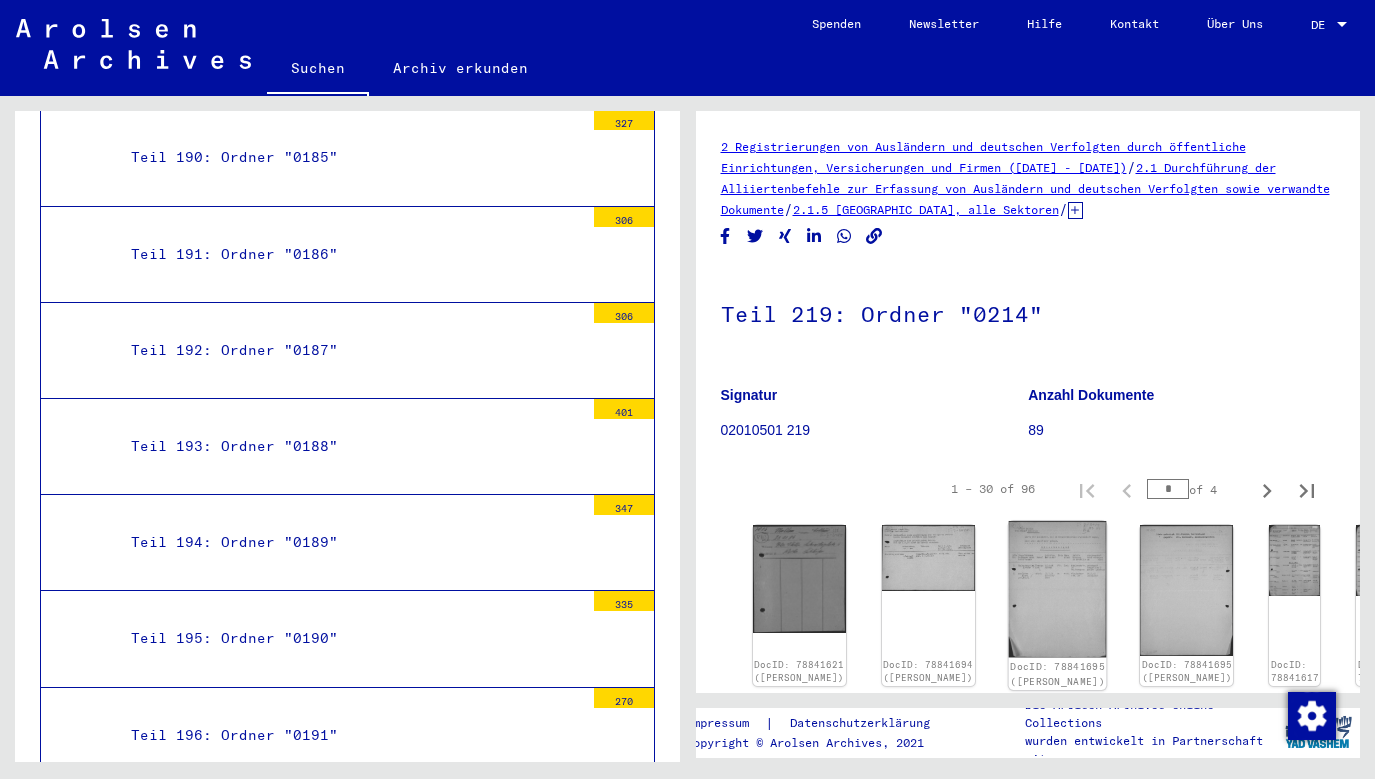 click 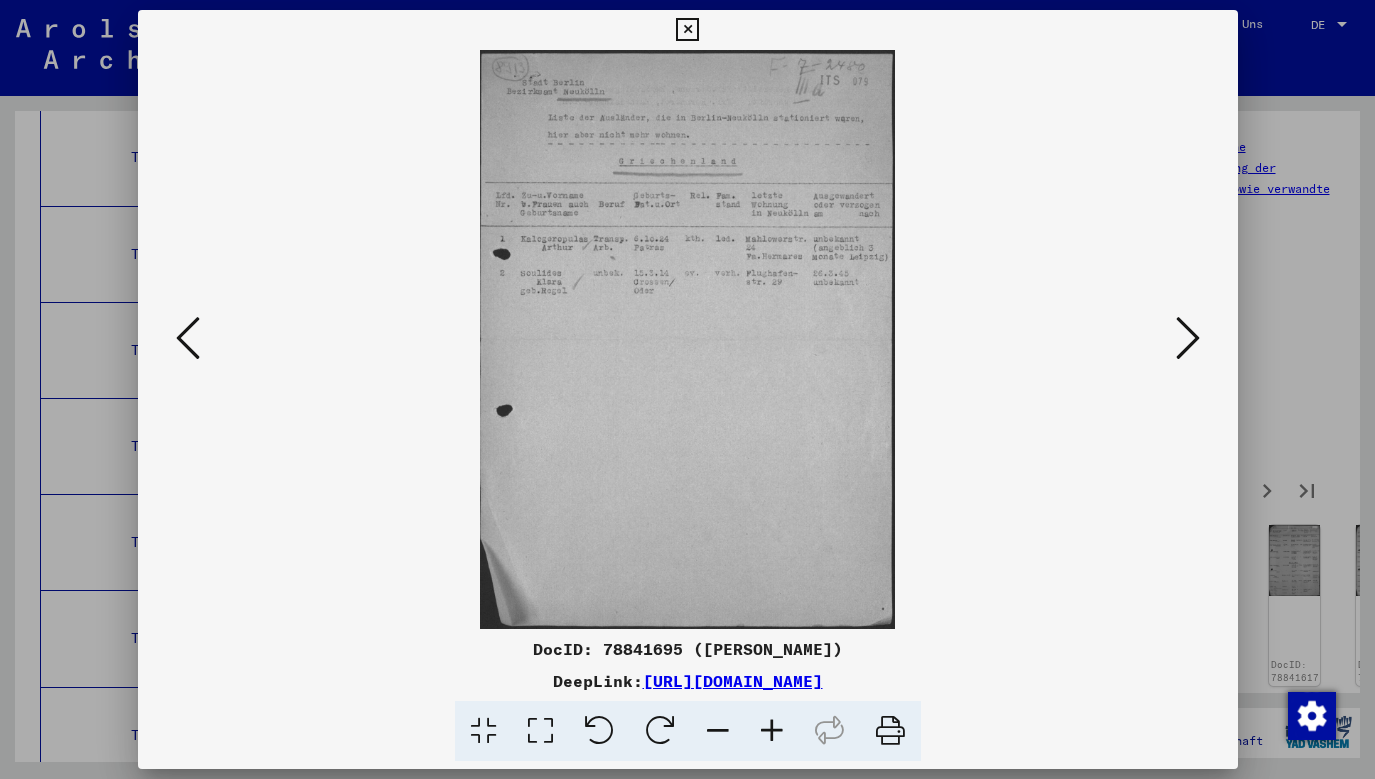 click at bounding box center [1188, 338] 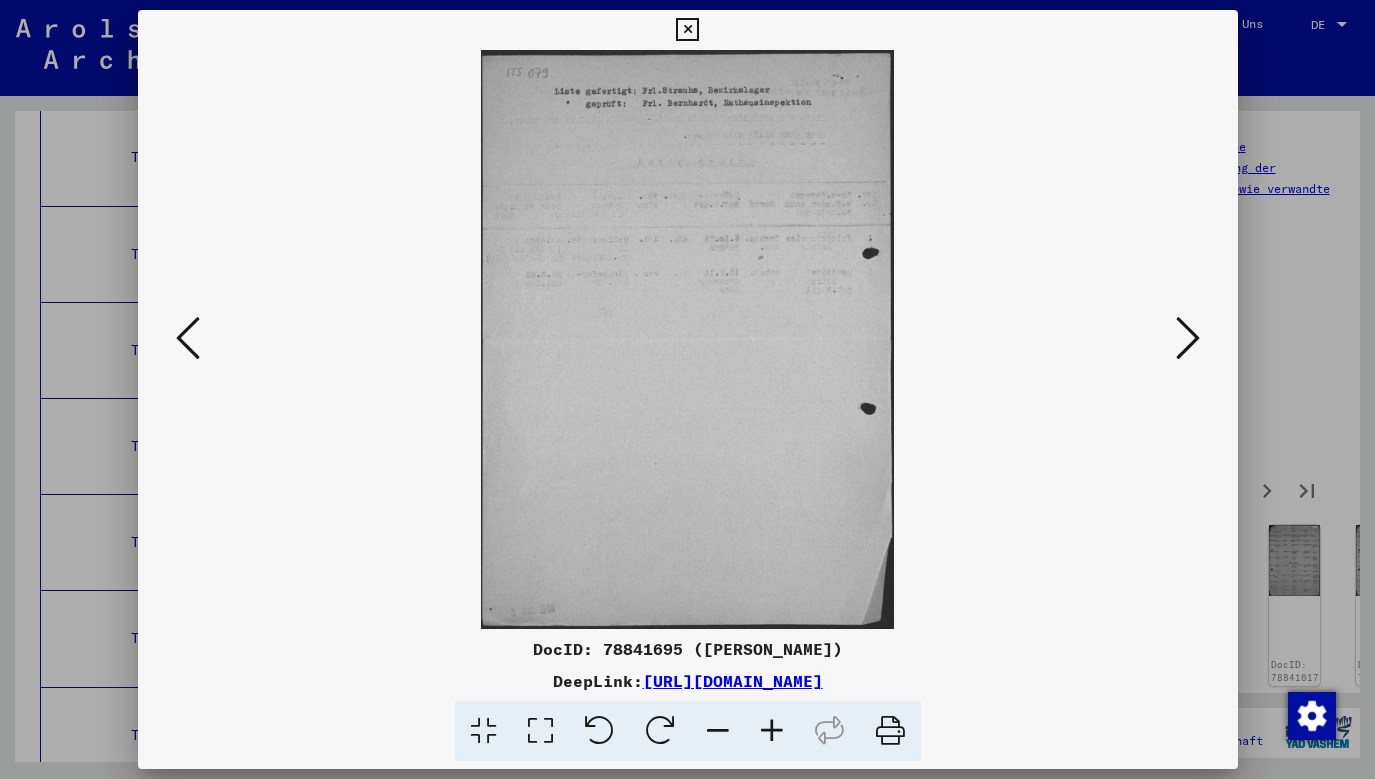 click at bounding box center (687, 30) 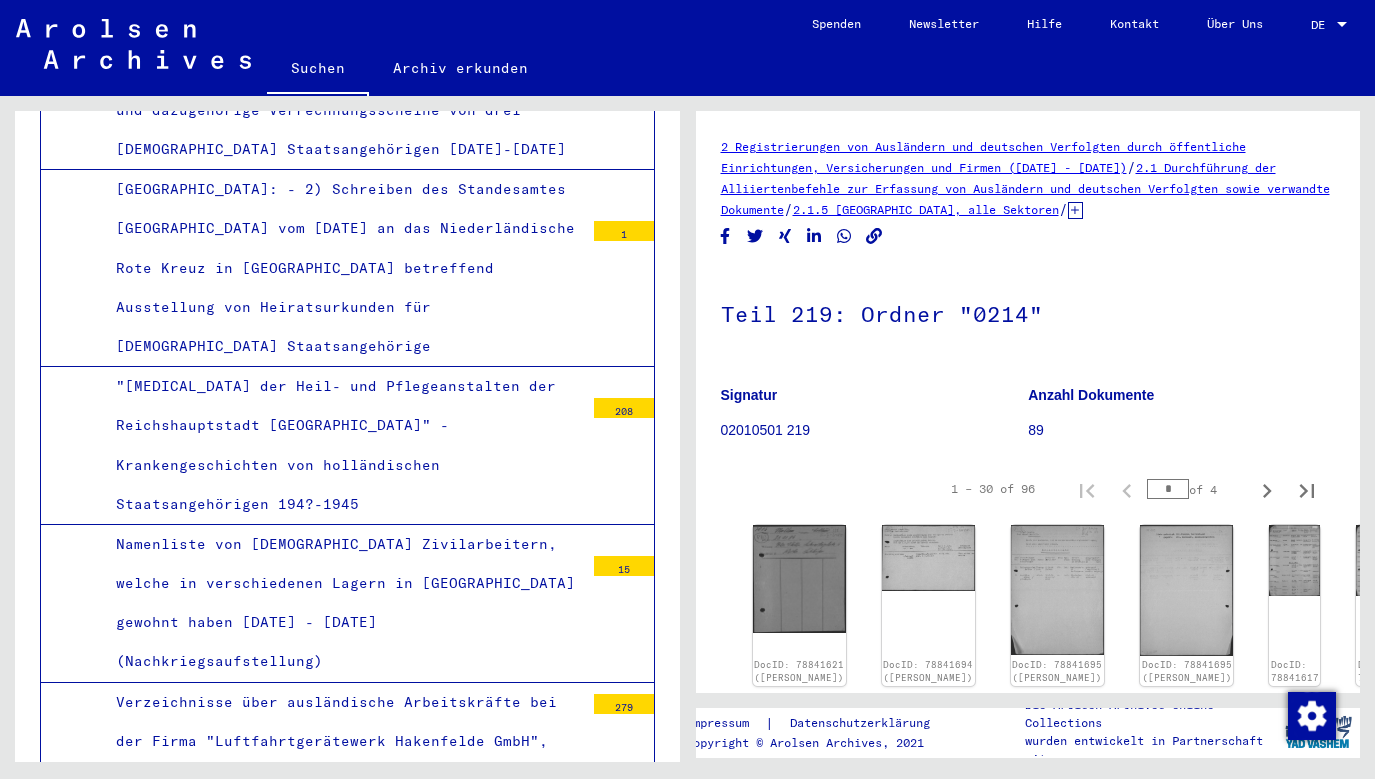 scroll, scrollTop: 39059, scrollLeft: 0, axis: vertical 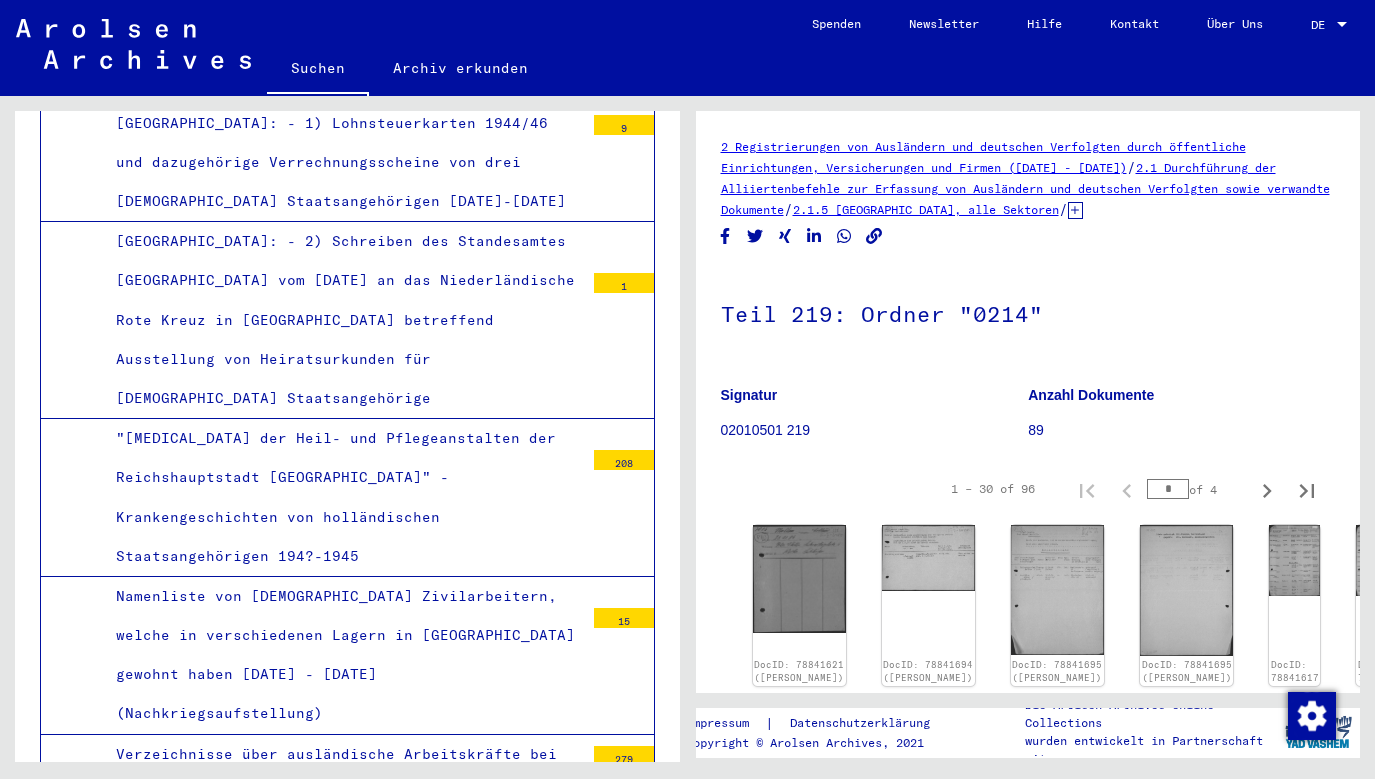 click on "Auszüge aus [GEOGRAPHIC_DATA] der Häuser- und Baracken-GmbH, [GEOGRAPHIC_DATA]" at bounding box center [342, 5205] 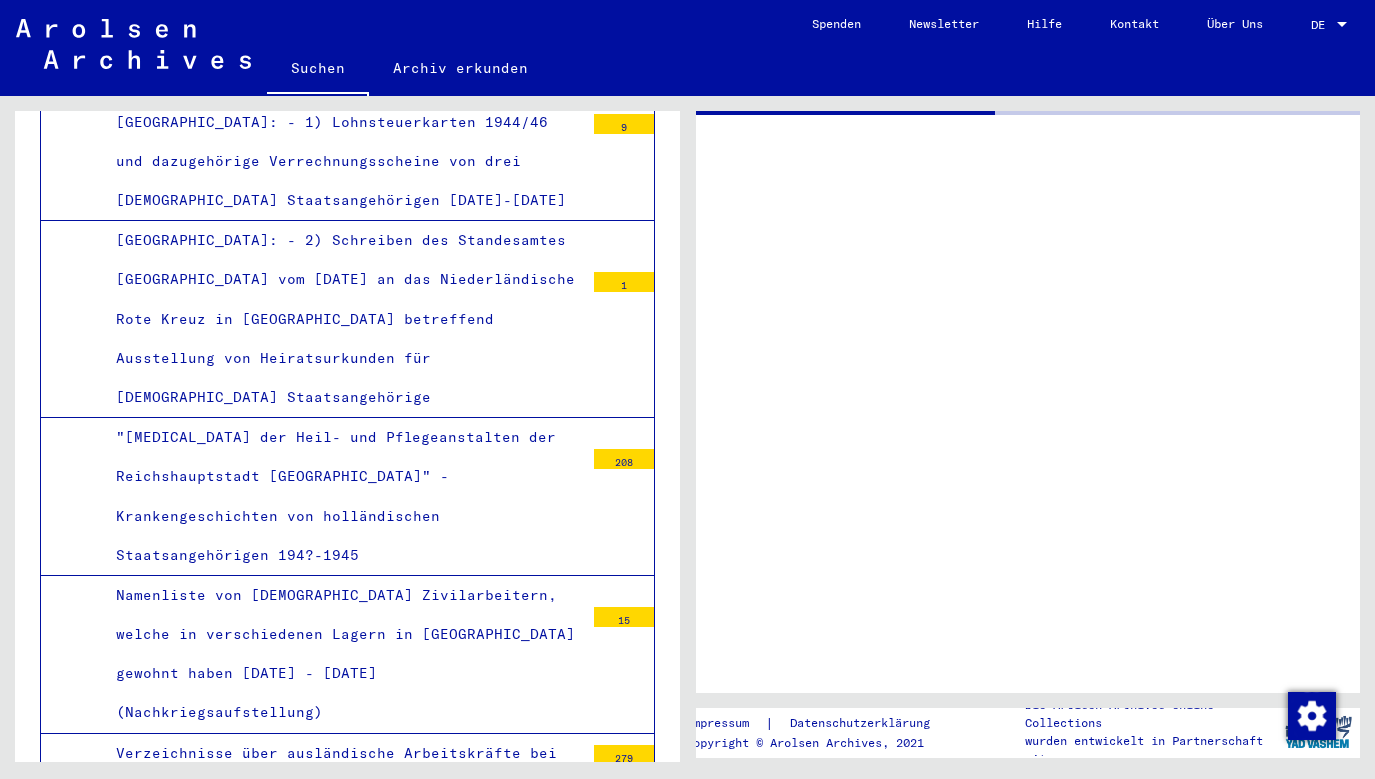 scroll, scrollTop: 39058, scrollLeft: 0, axis: vertical 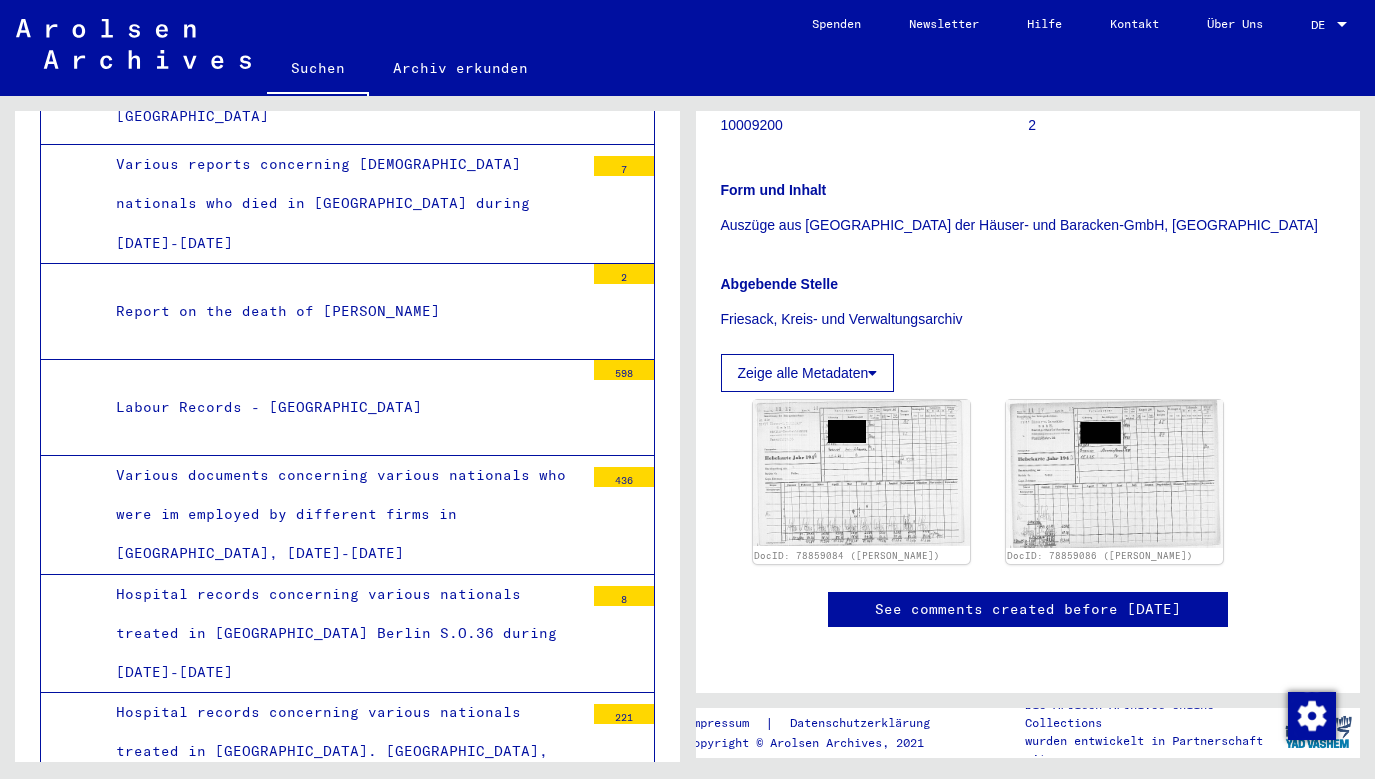 click on "Namenliste über Ausländer, die auf dem Friedhof [GEOGRAPHIC_DATA] (Johannisthal) beerdigt wurden, [DATE]-[DATE], Nachkriegsaufstellung" at bounding box center [342, 5029] 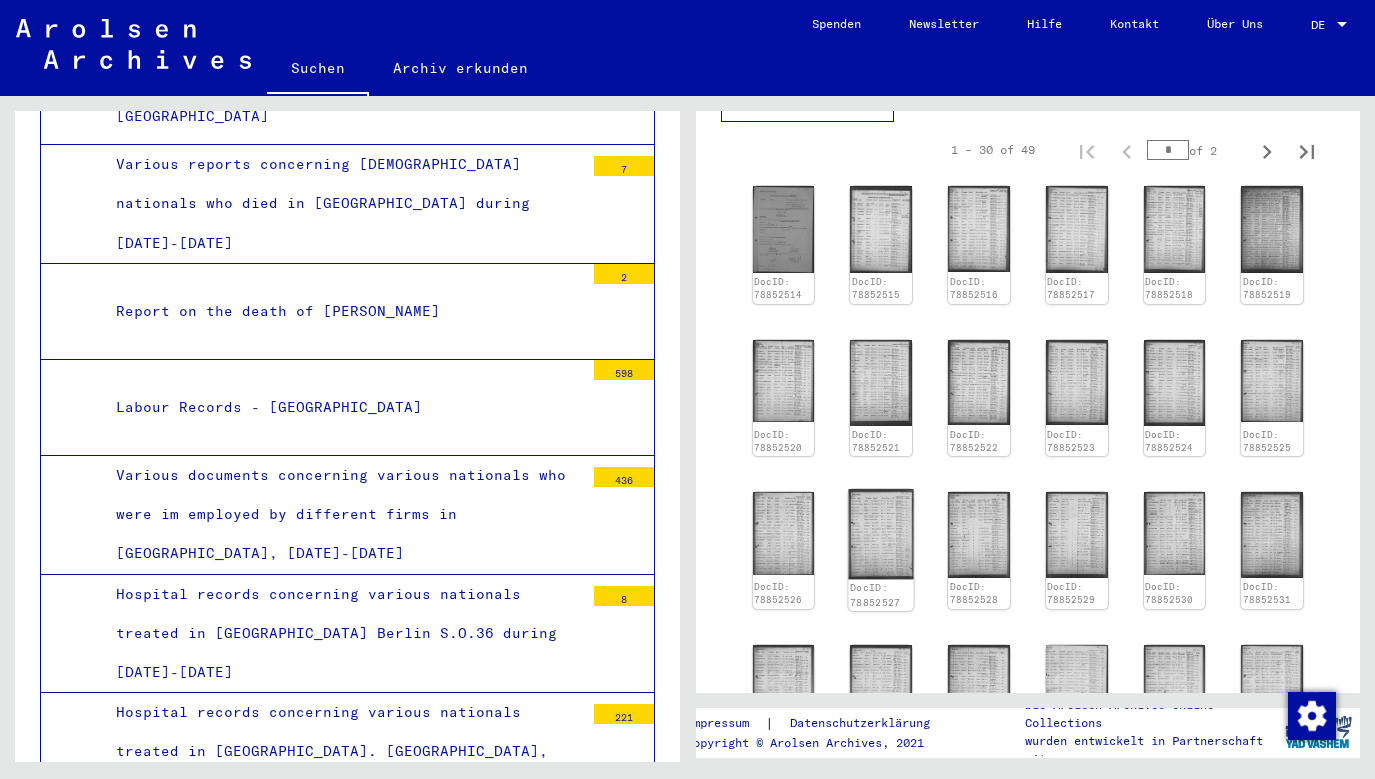 scroll, scrollTop: 540, scrollLeft: 0, axis: vertical 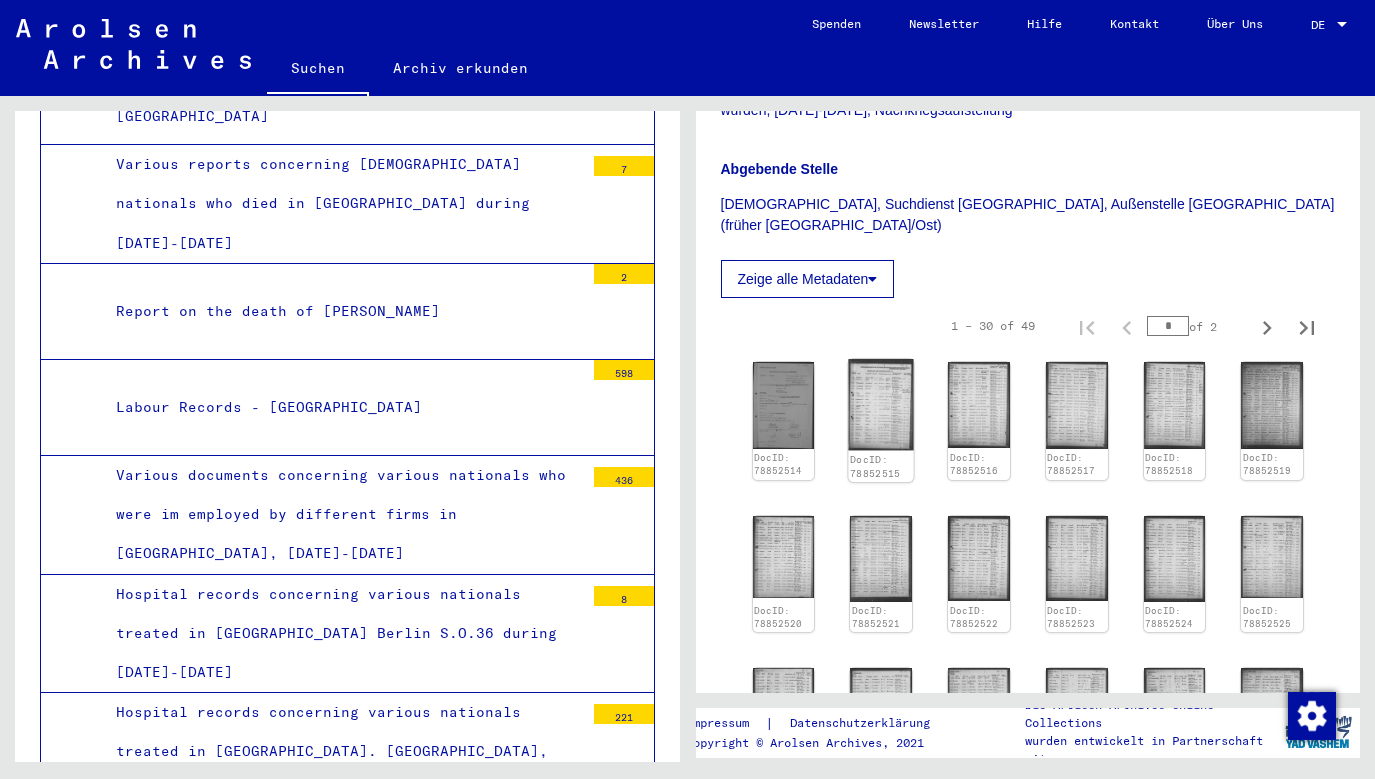 click 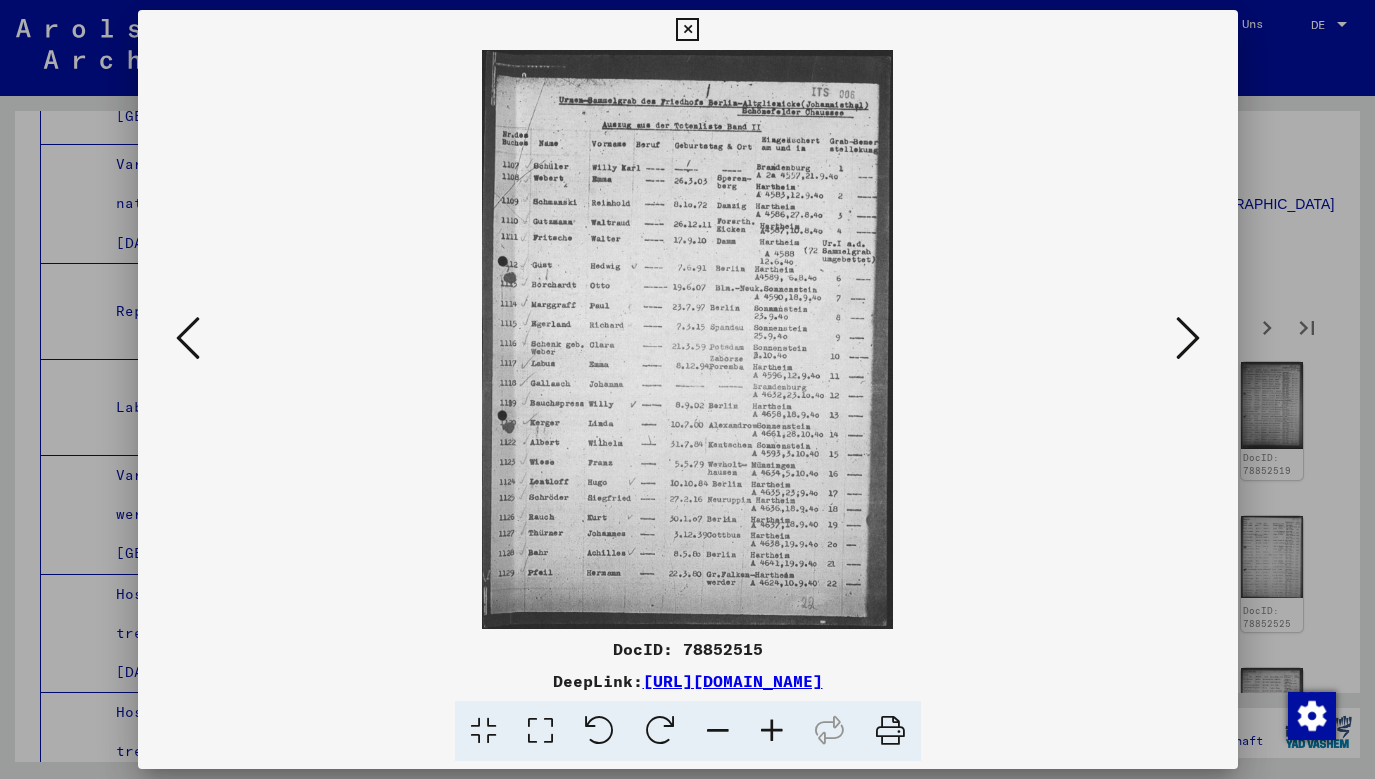 click at bounding box center (1188, 339) 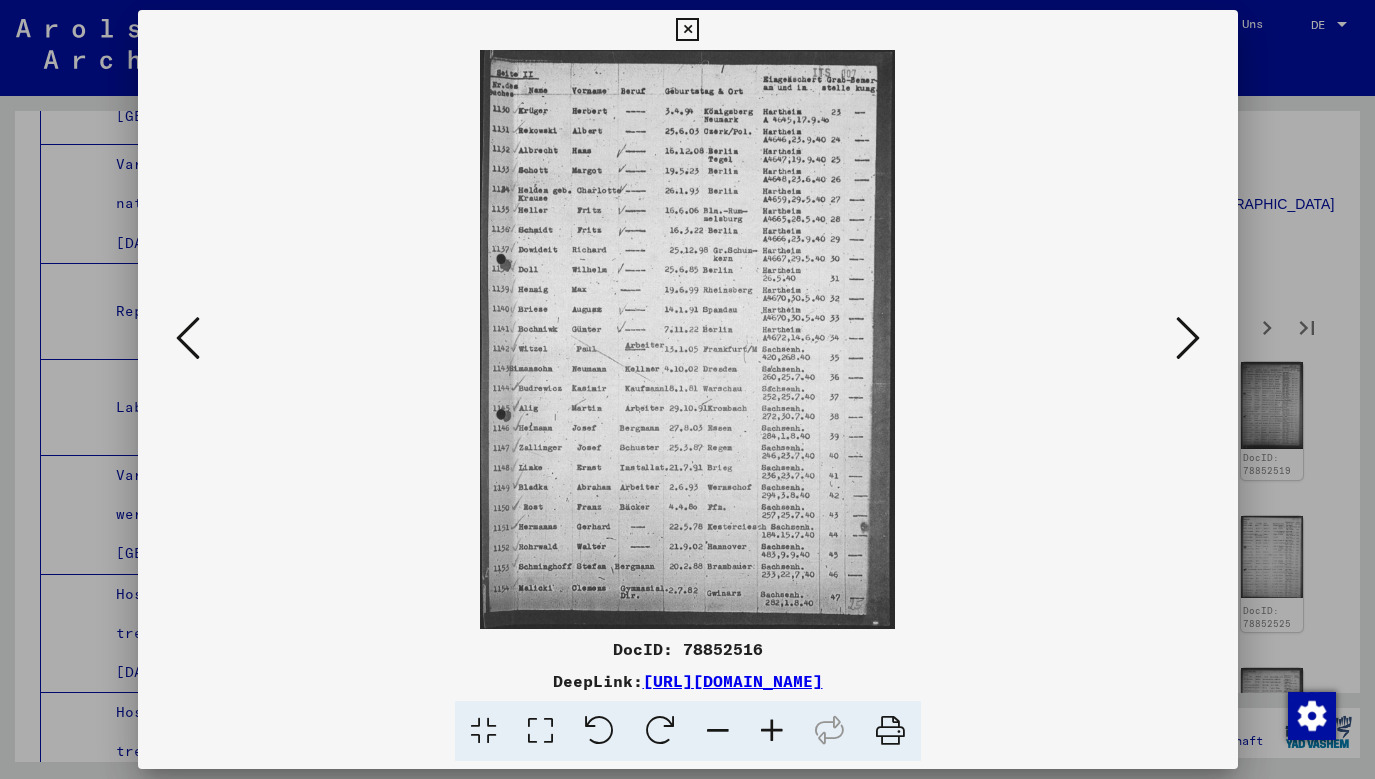 click at bounding box center (1188, 339) 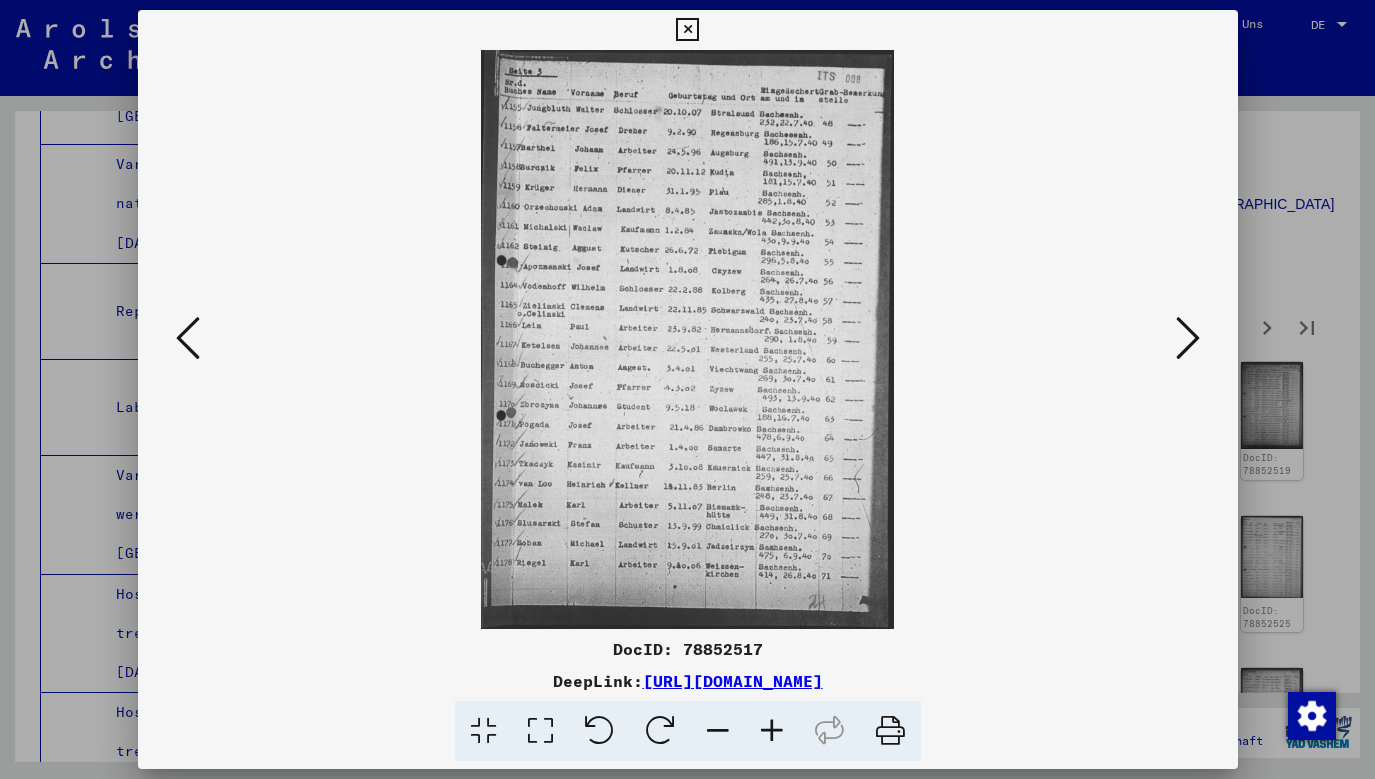 click at bounding box center (1188, 339) 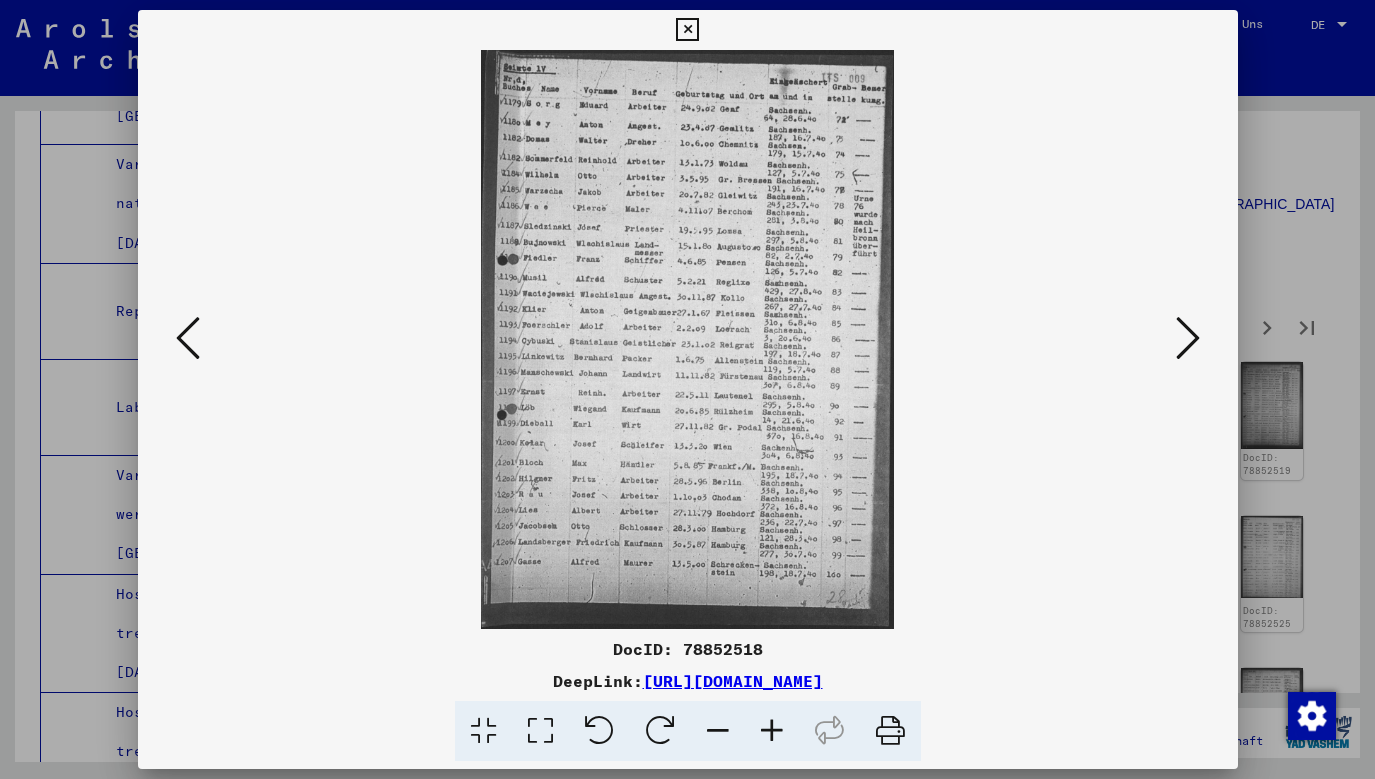 click at bounding box center (688, 339) 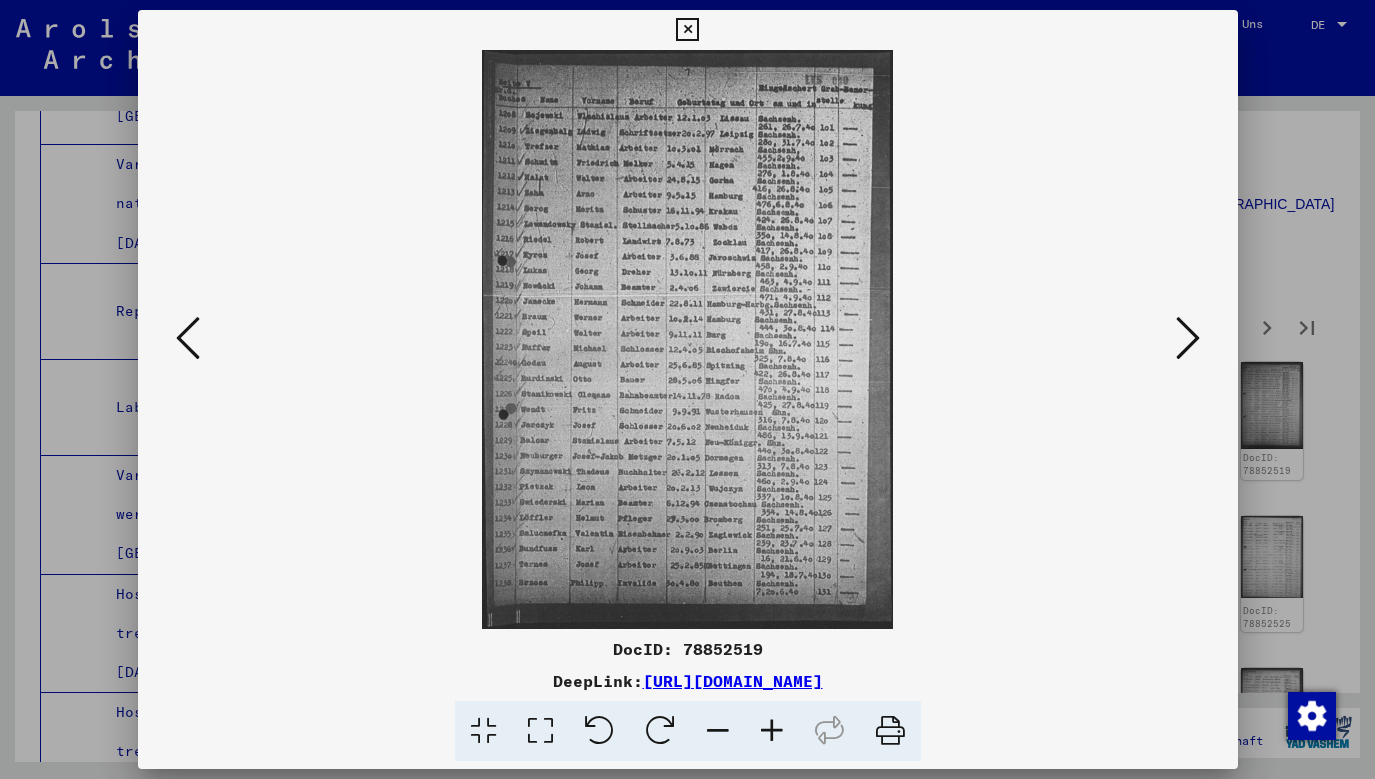 click at bounding box center [1188, 338] 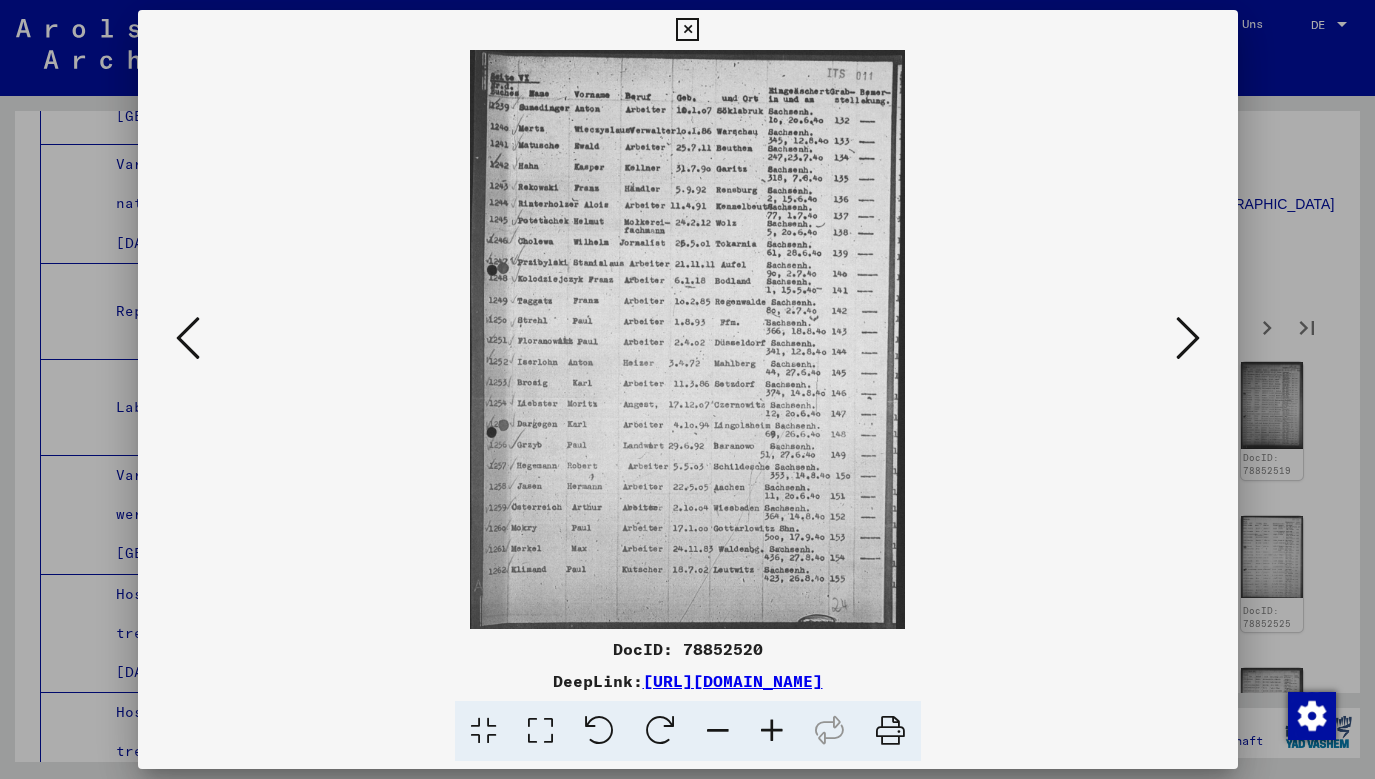 click at bounding box center (1188, 338) 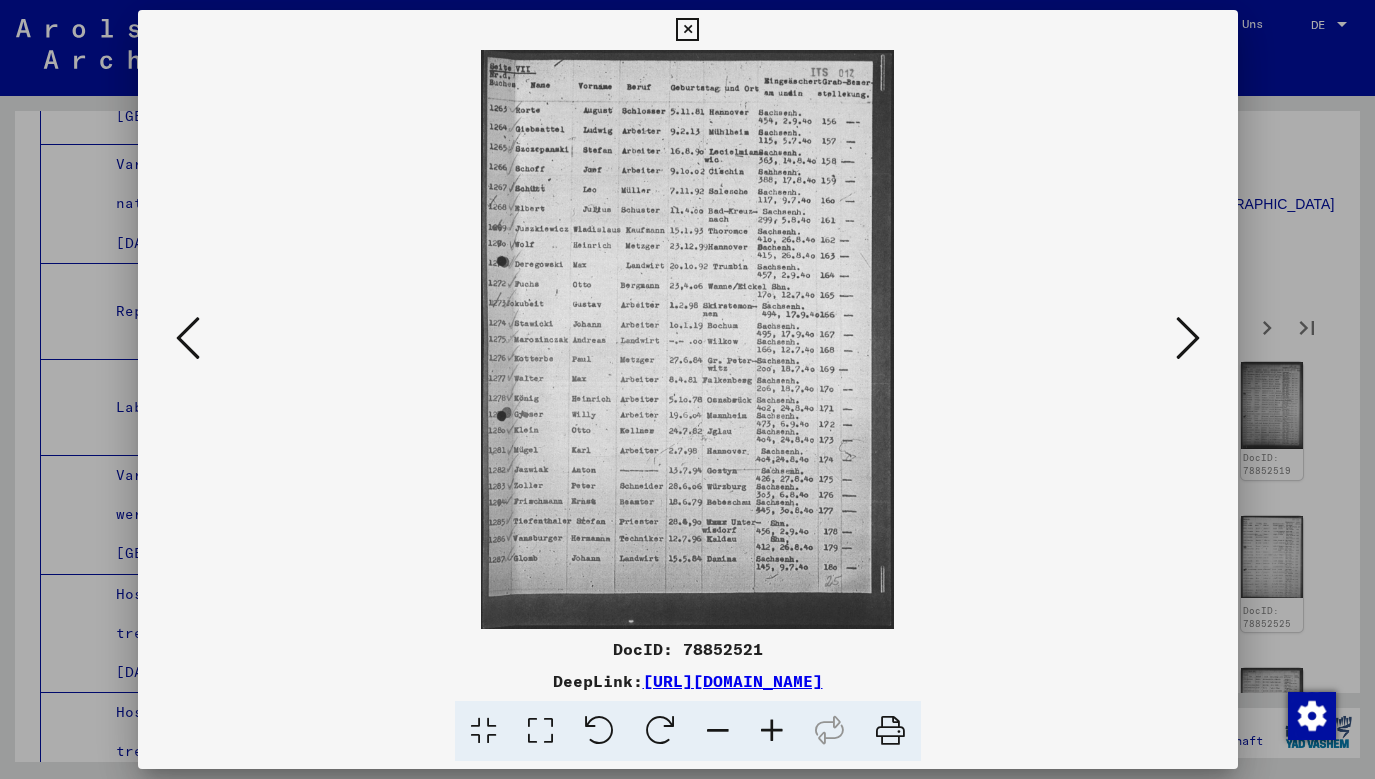 click at bounding box center [1188, 338] 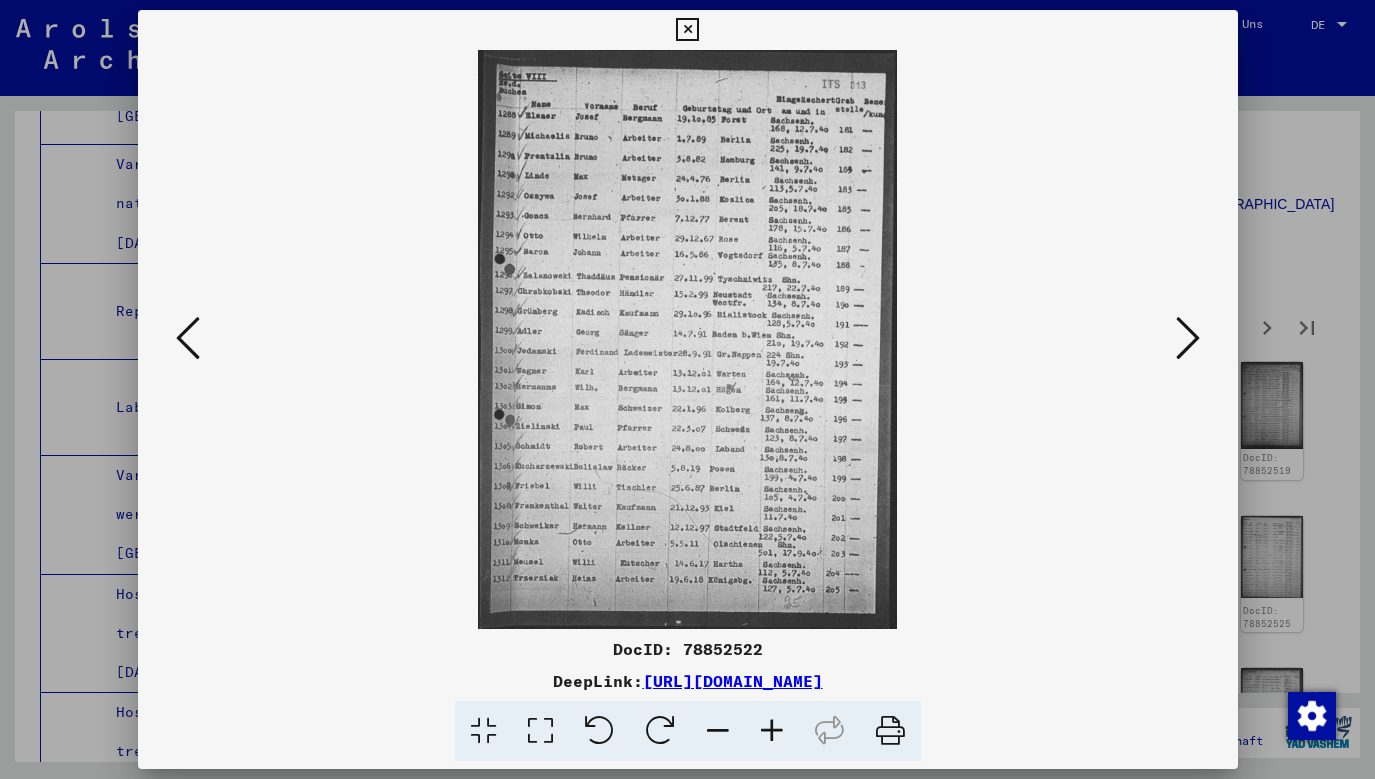 click at bounding box center (1188, 338) 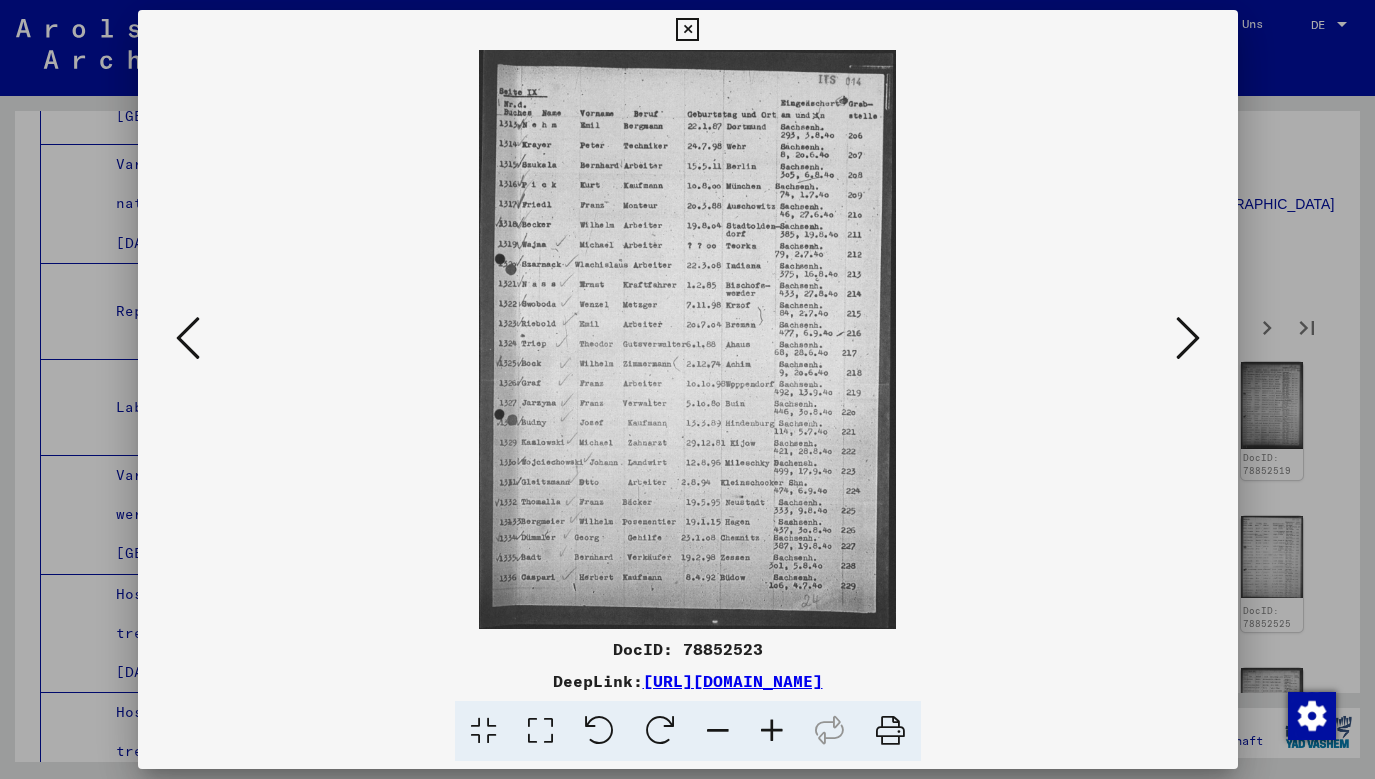 click at bounding box center [1188, 338] 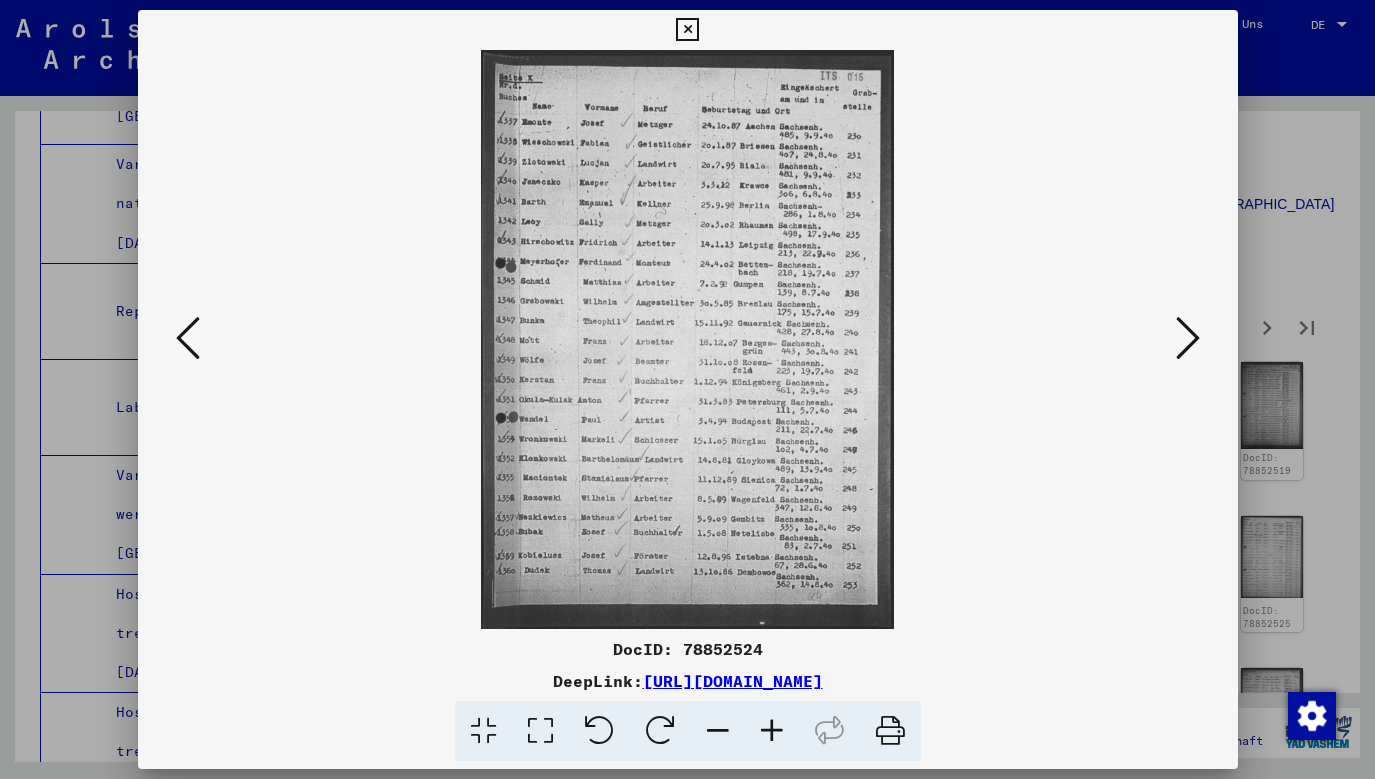 click at bounding box center (1188, 338) 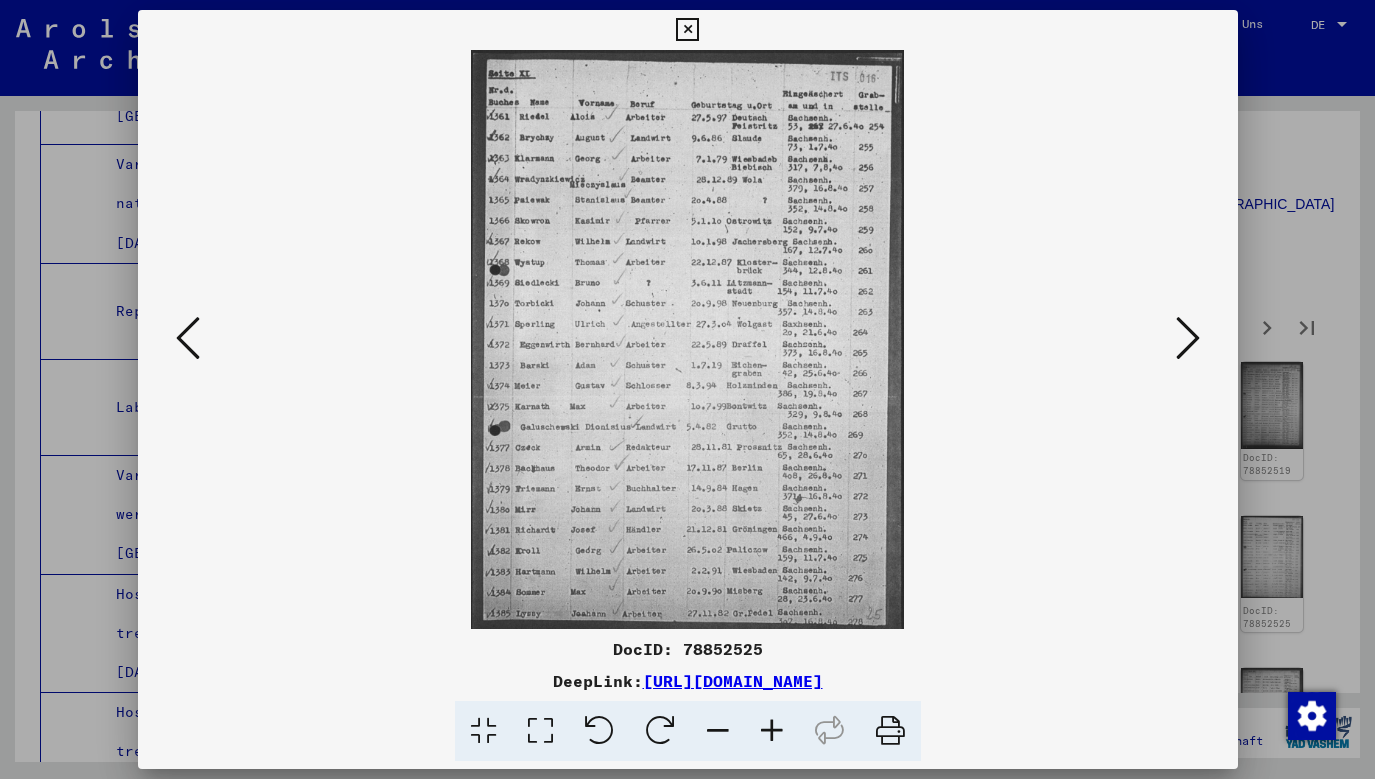 click at bounding box center [1188, 338] 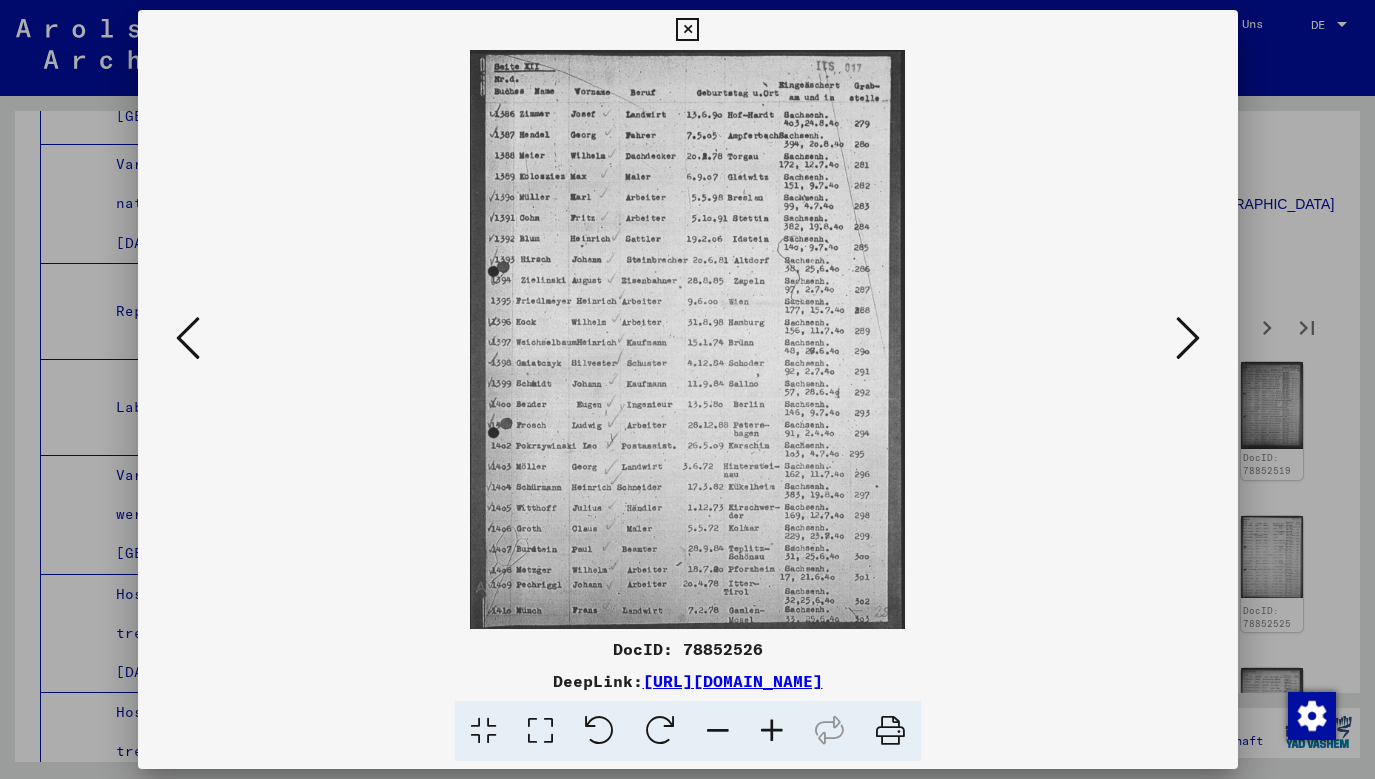 click at bounding box center (1188, 338) 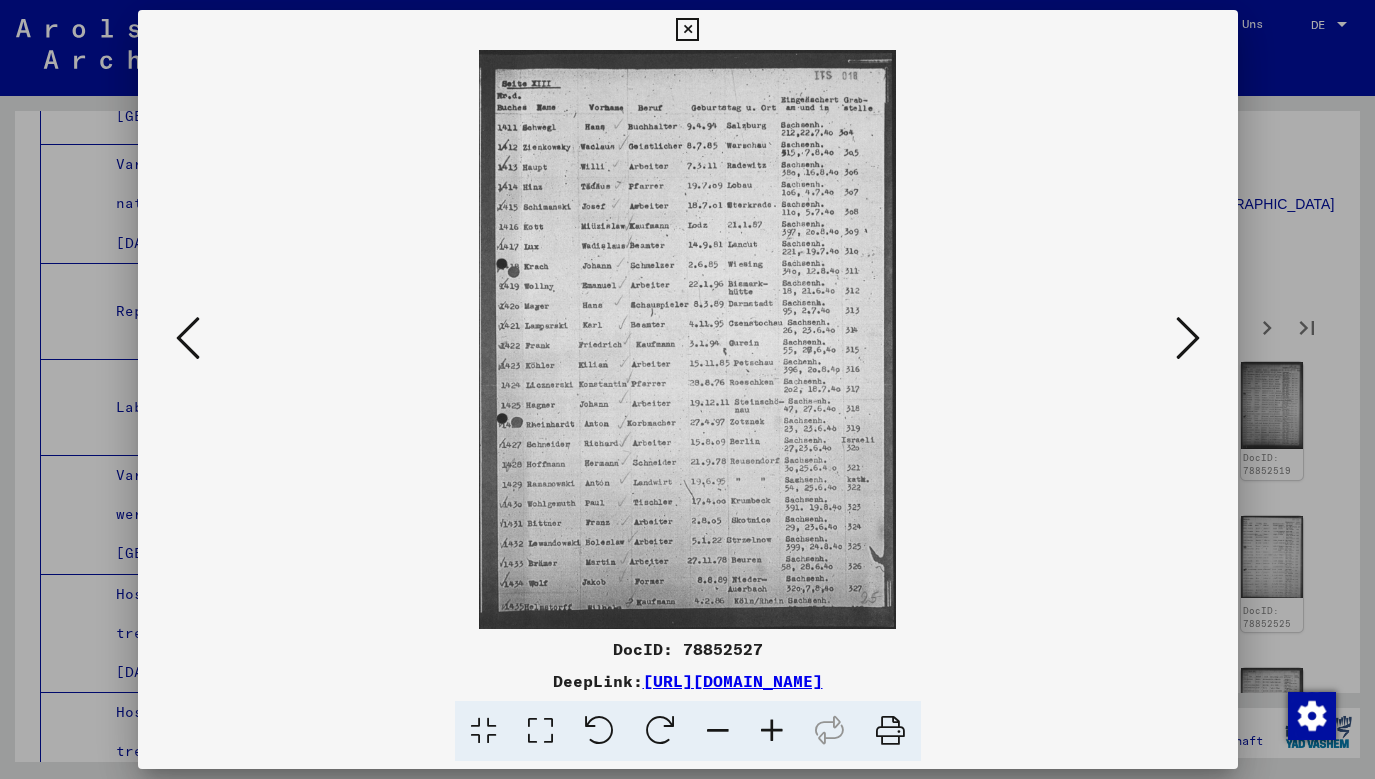 click at bounding box center [1188, 338] 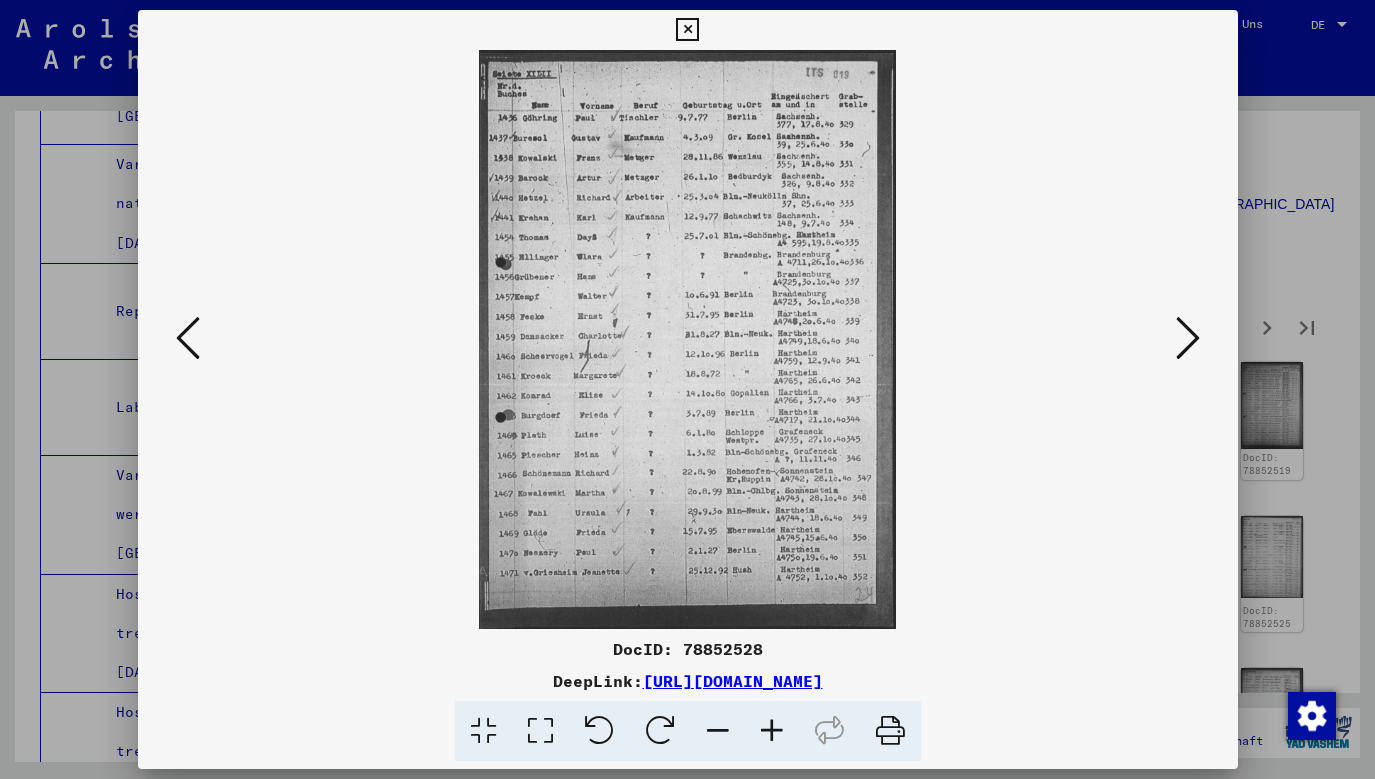 click at bounding box center [1188, 338] 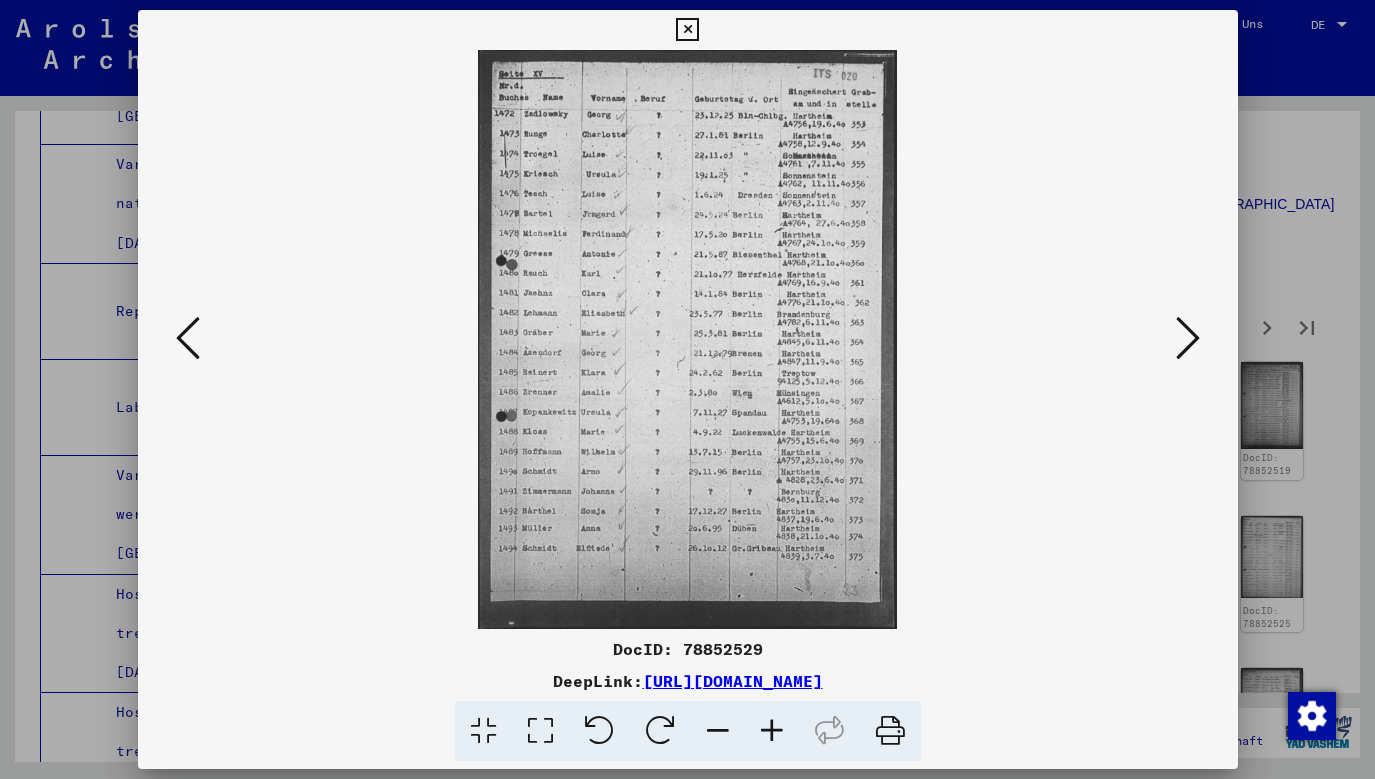 click at bounding box center (1188, 338) 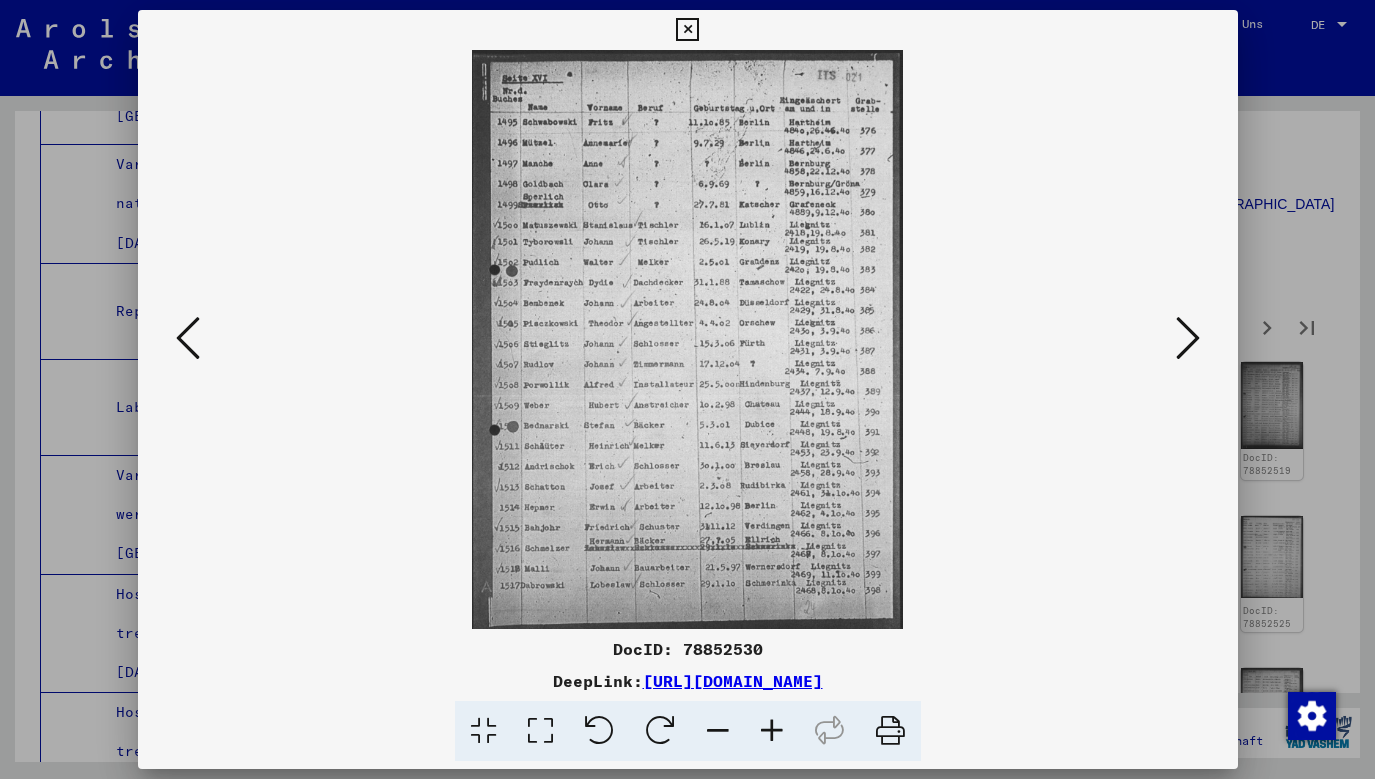 click at bounding box center (1188, 338) 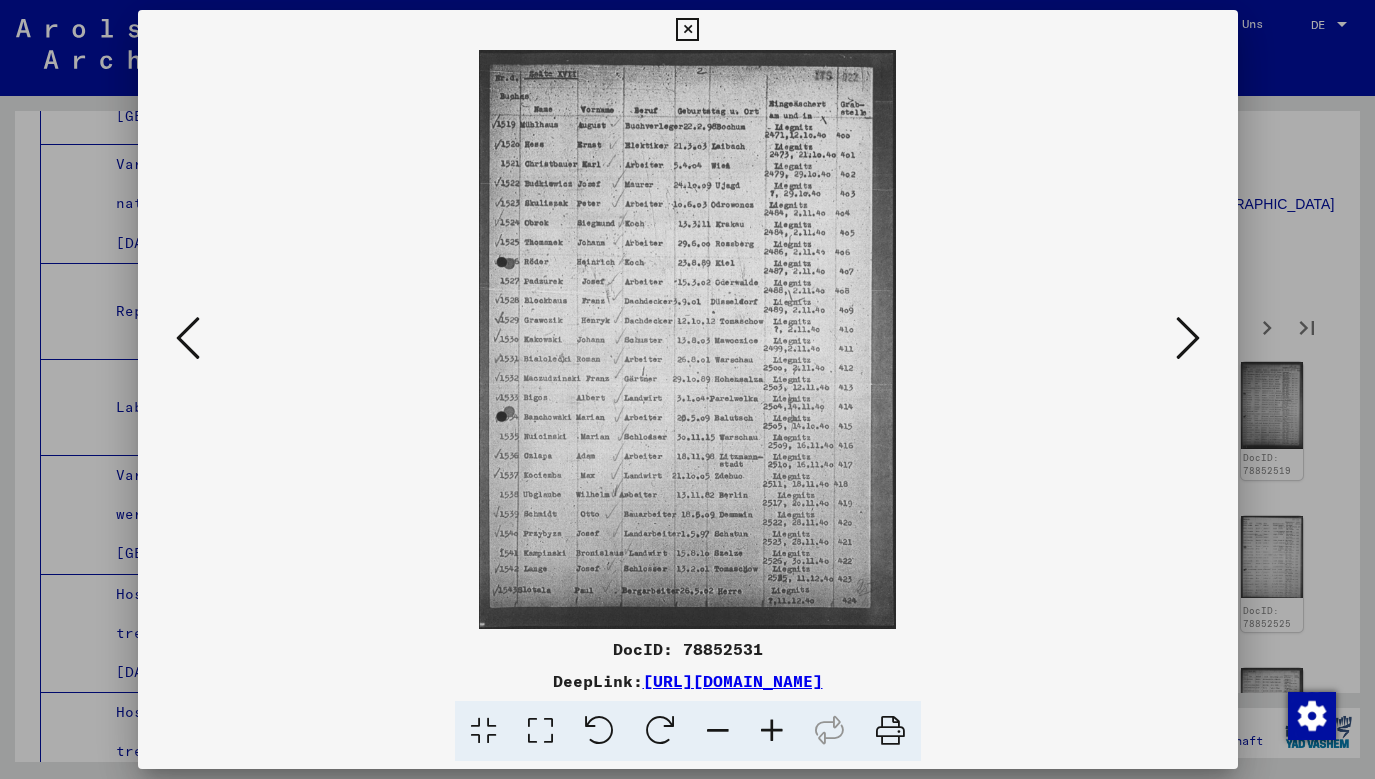 click at bounding box center [687, 30] 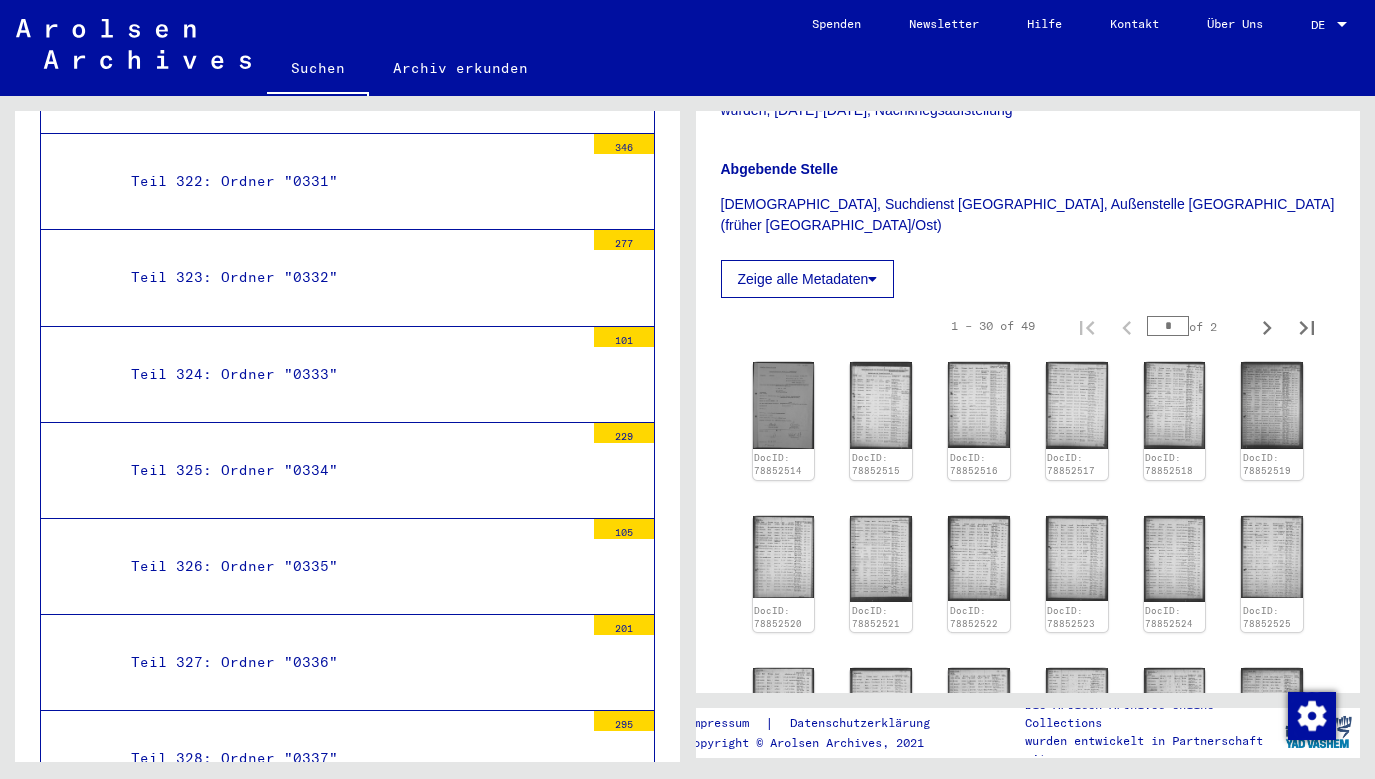 scroll, scrollTop: 31858, scrollLeft: 0, axis: vertical 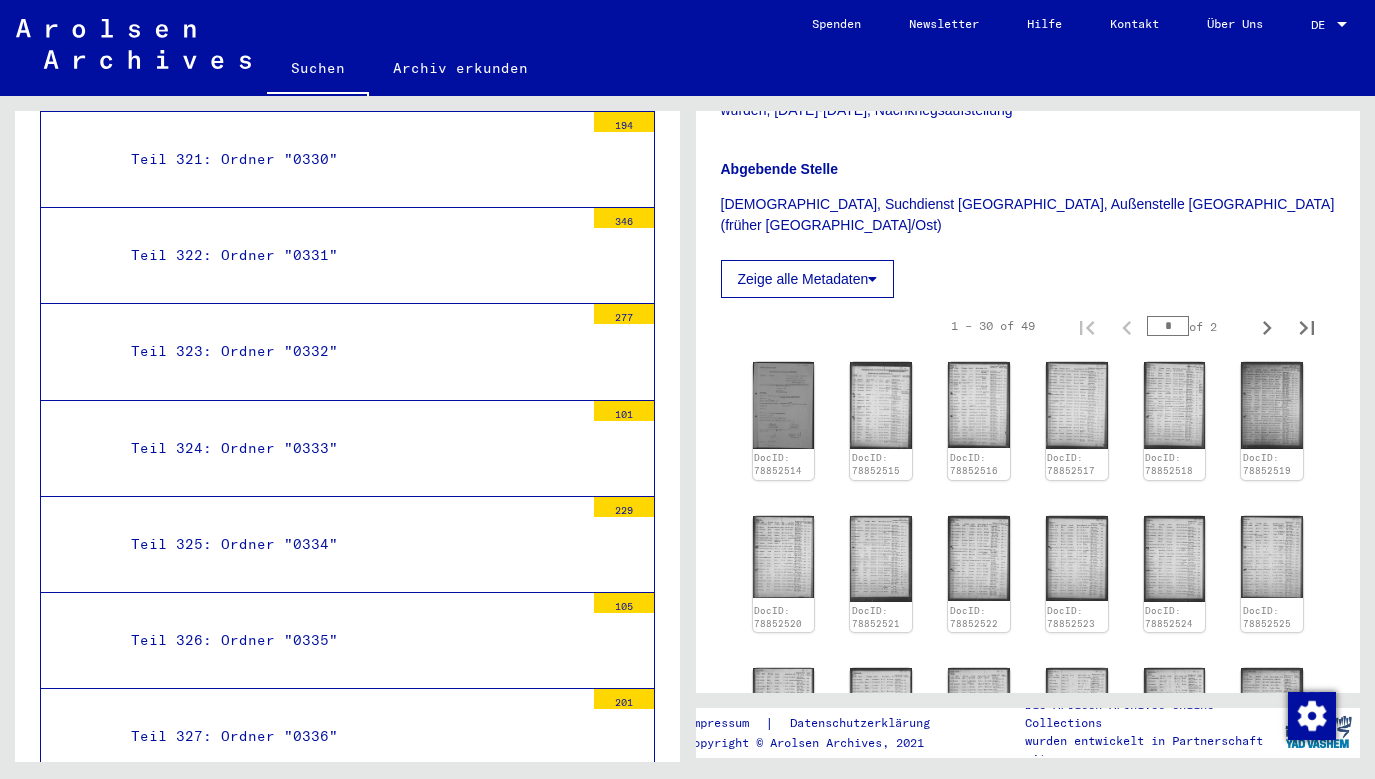 click on "Teil 366: Ordner "0384"" at bounding box center [350, 4487] 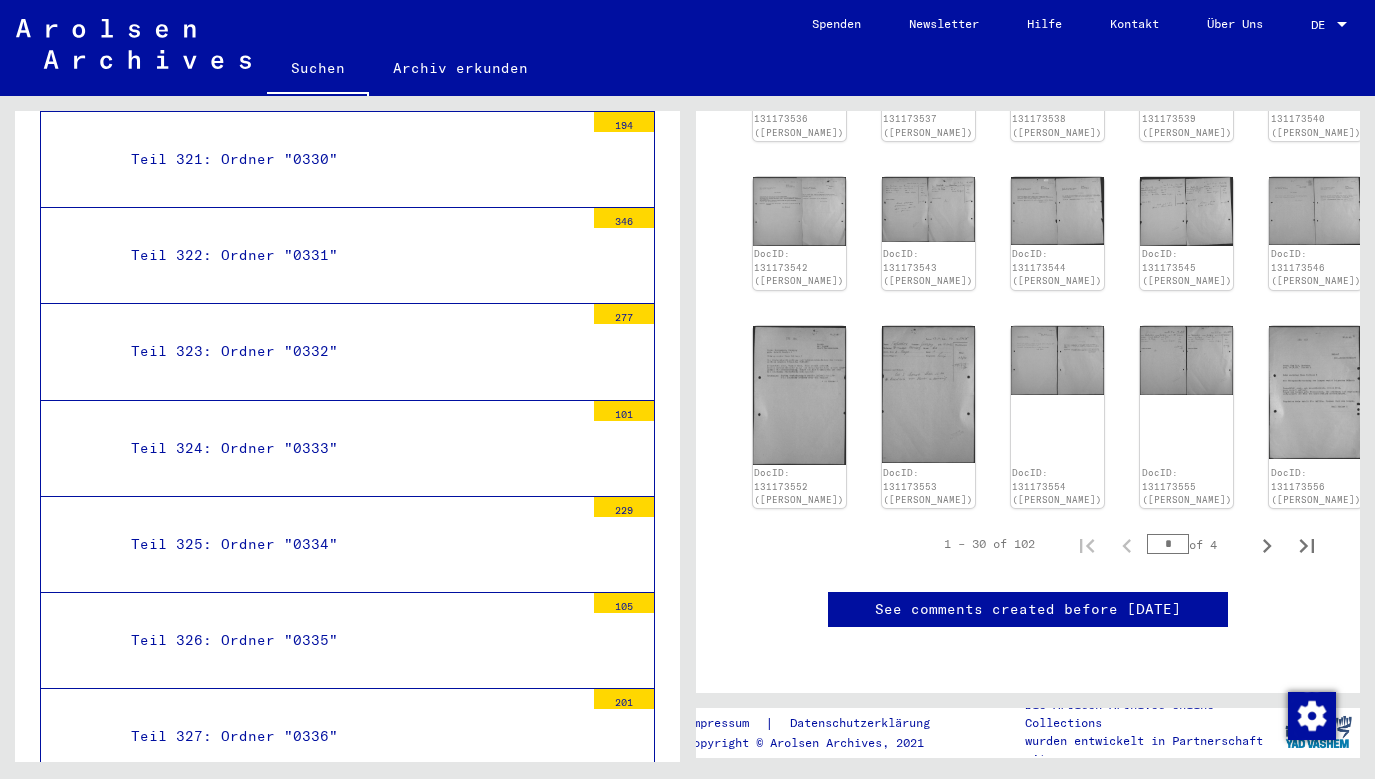 scroll, scrollTop: 900, scrollLeft: 0, axis: vertical 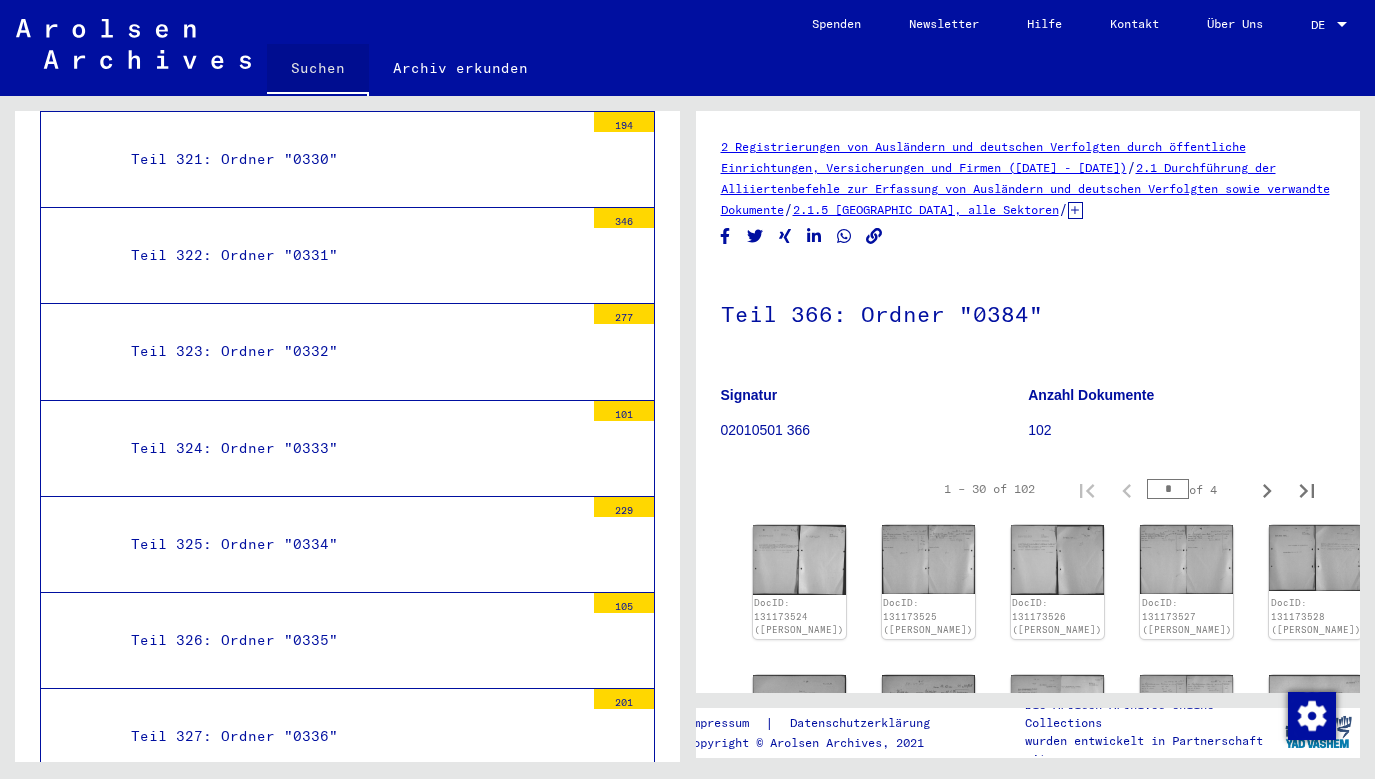 click on "Suchen" 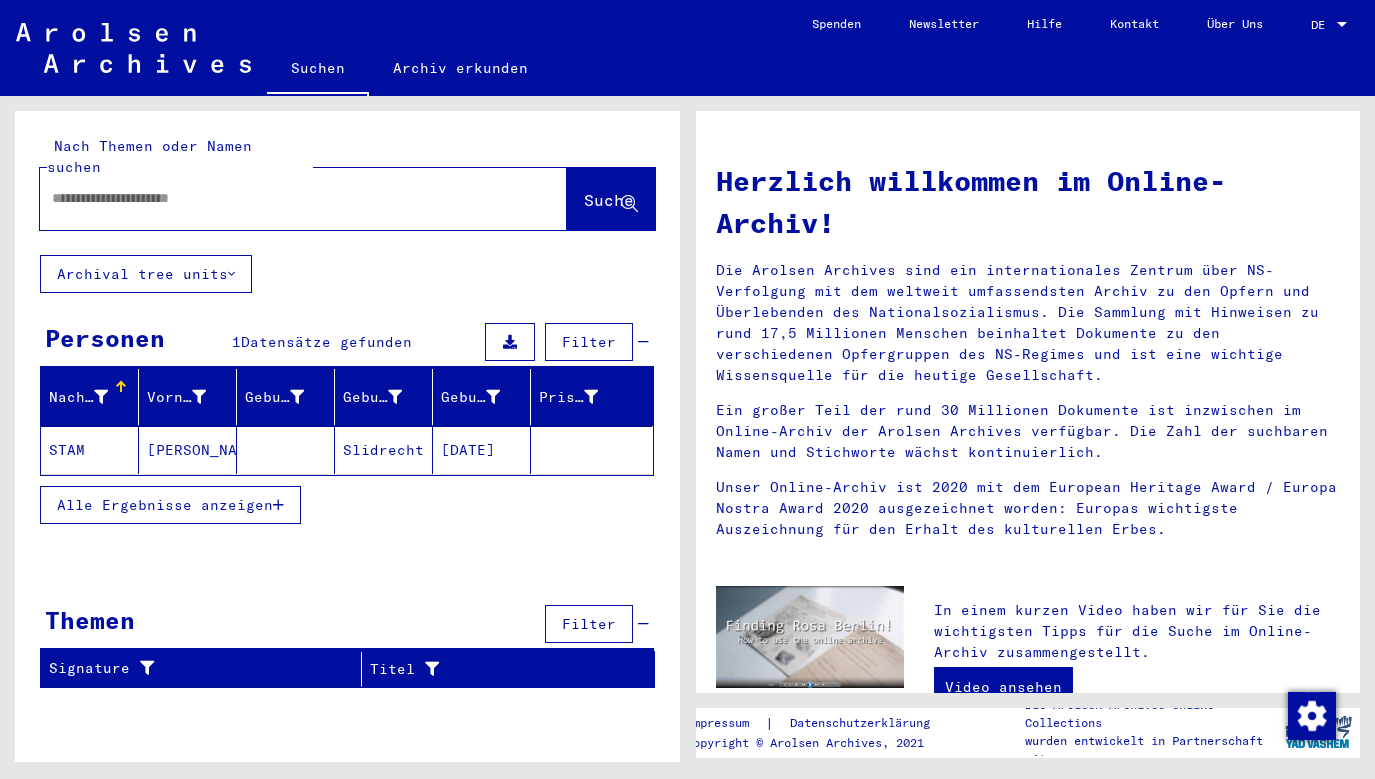 click at bounding box center (279, 198) 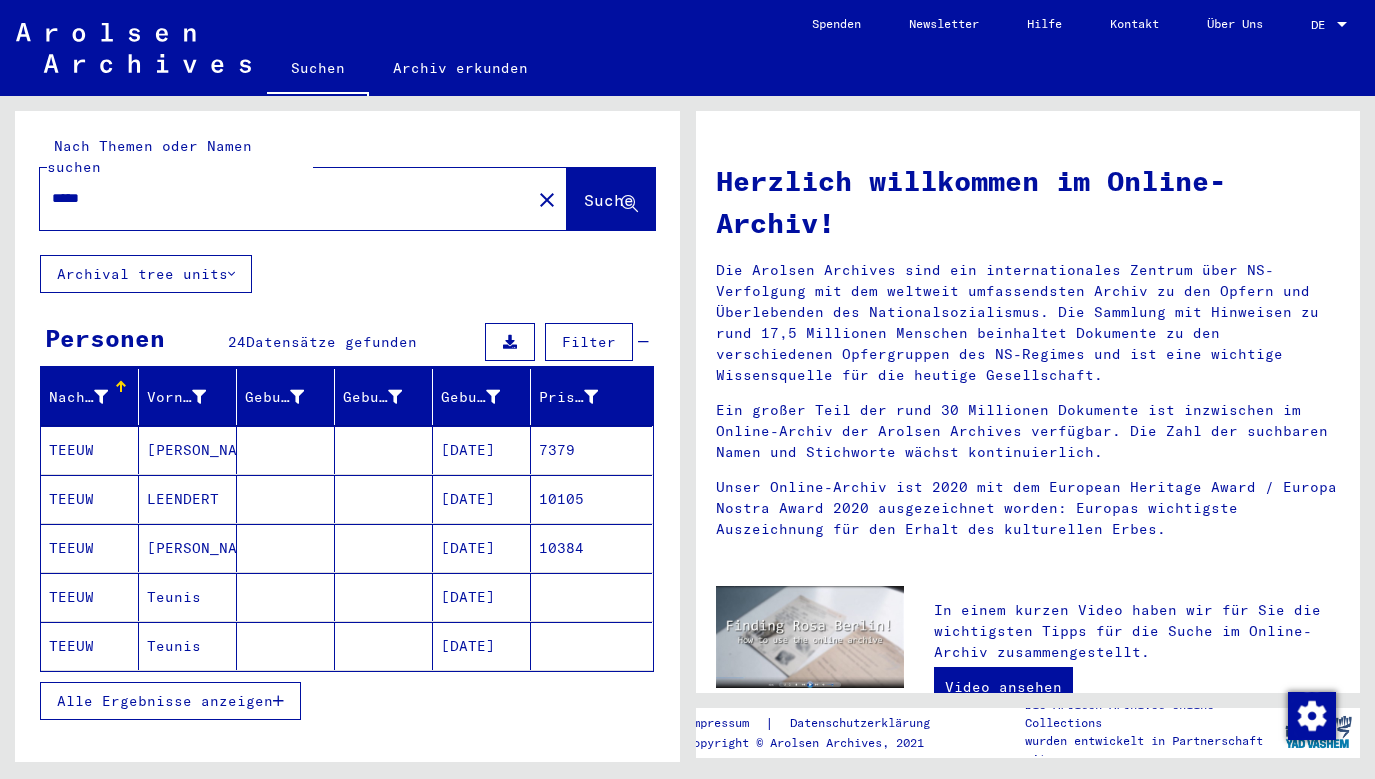 click on "Alle Ergebnisse anzeigen" at bounding box center (170, 701) 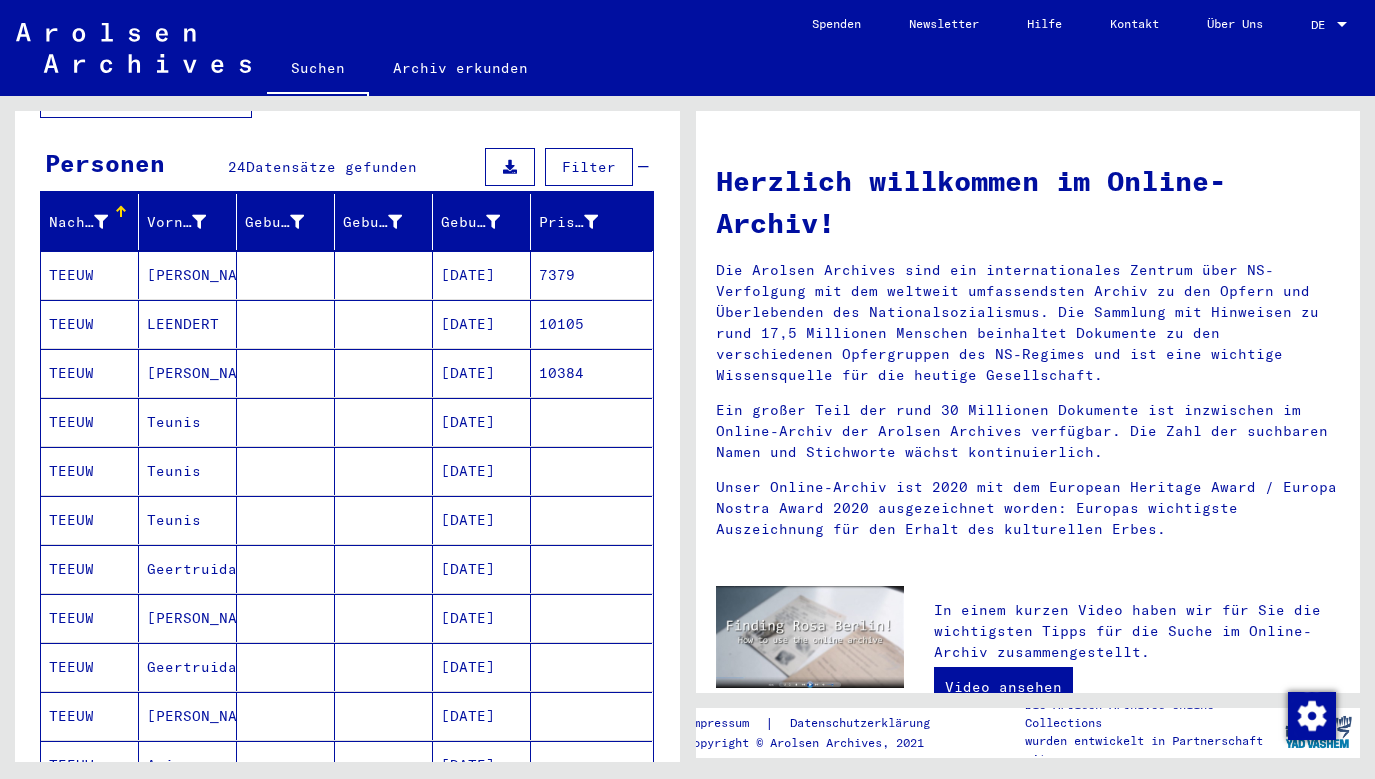 scroll, scrollTop: 0, scrollLeft: 0, axis: both 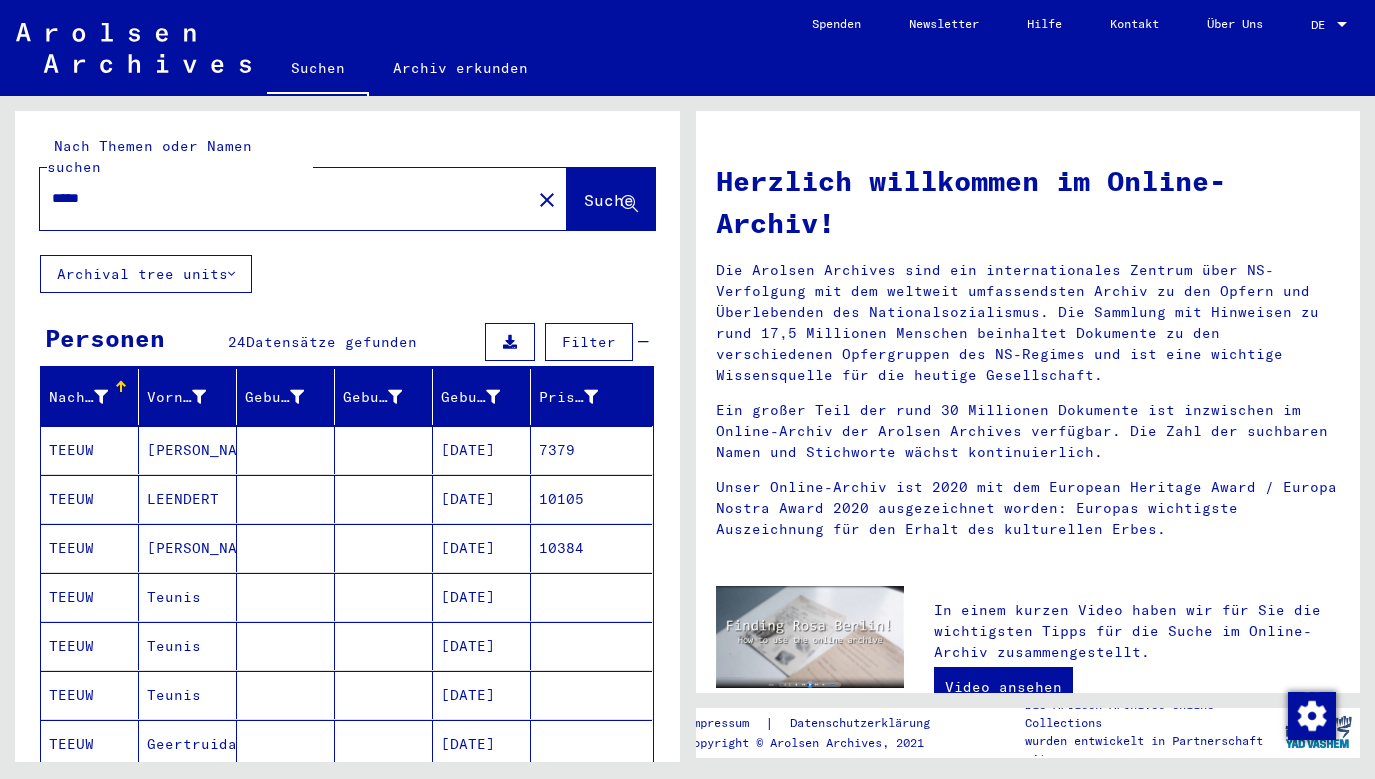 drag, startPoint x: 157, startPoint y: 192, endPoint x: -79, endPoint y: 176, distance: 236.54175 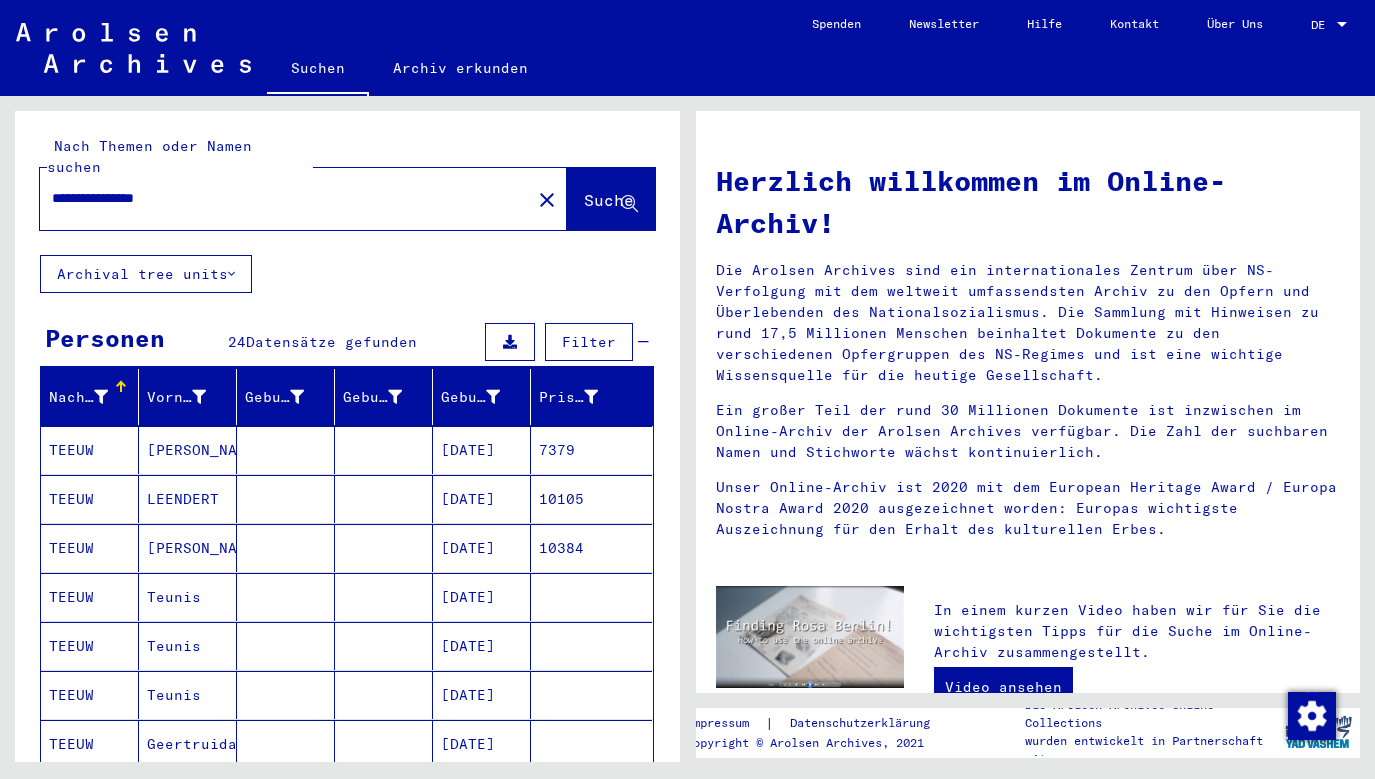 type on "**********" 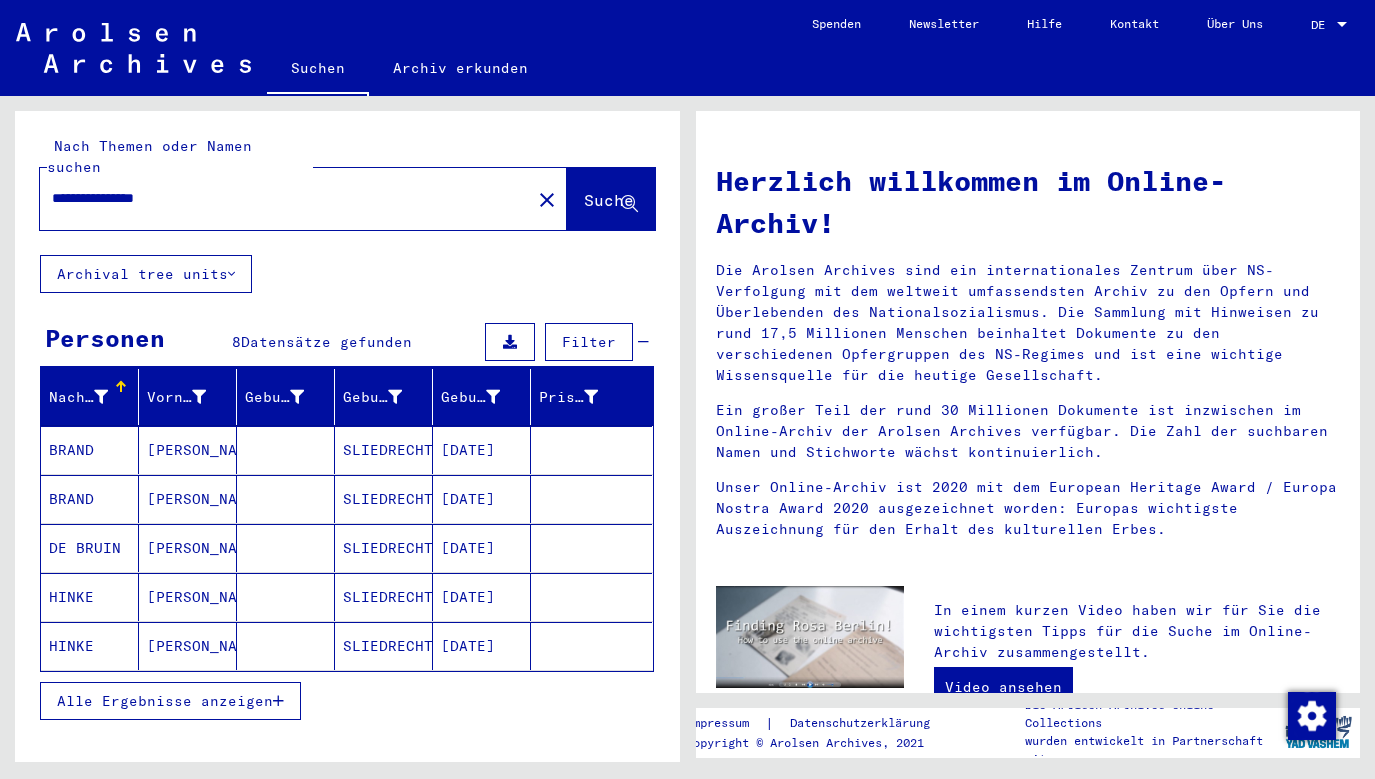 click on "Alle Ergebnisse anzeigen" at bounding box center [170, 701] 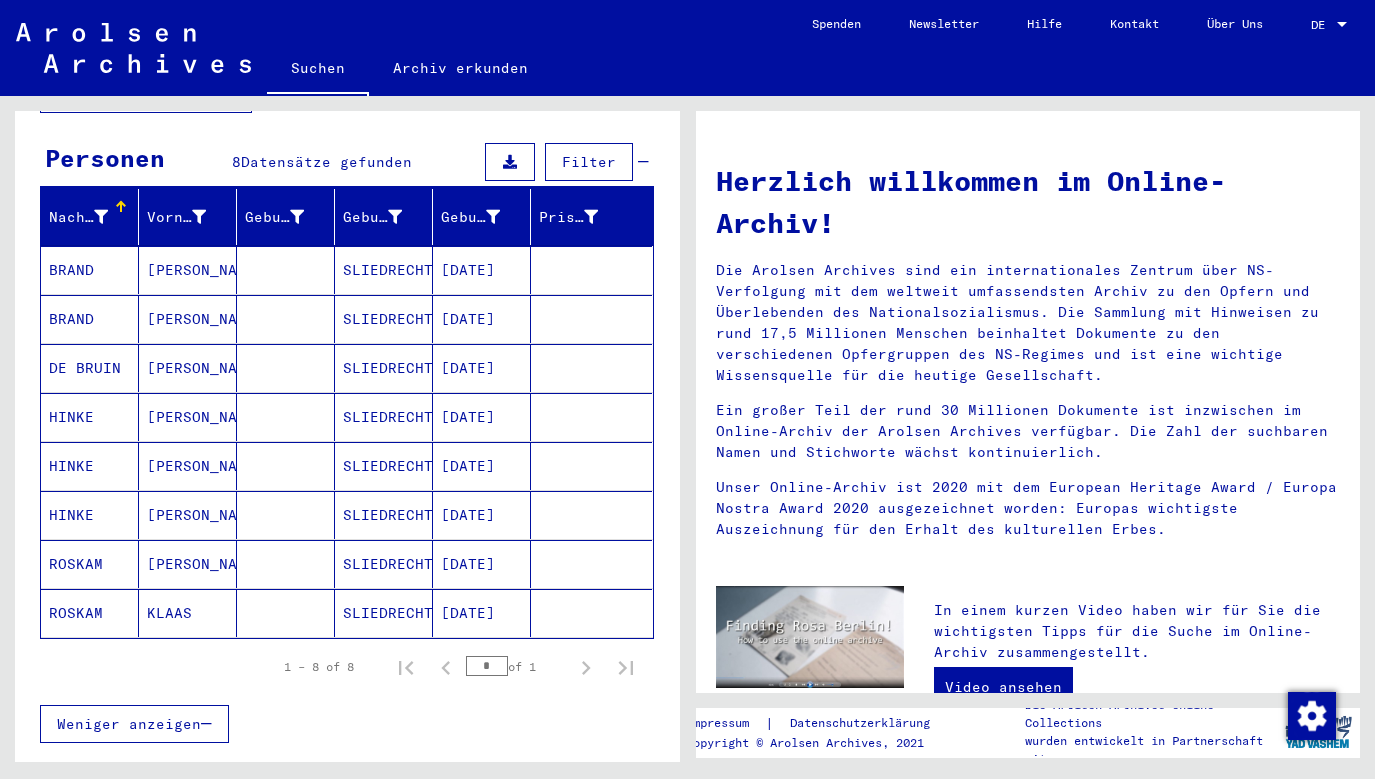 scroll, scrollTop: 0, scrollLeft: 0, axis: both 